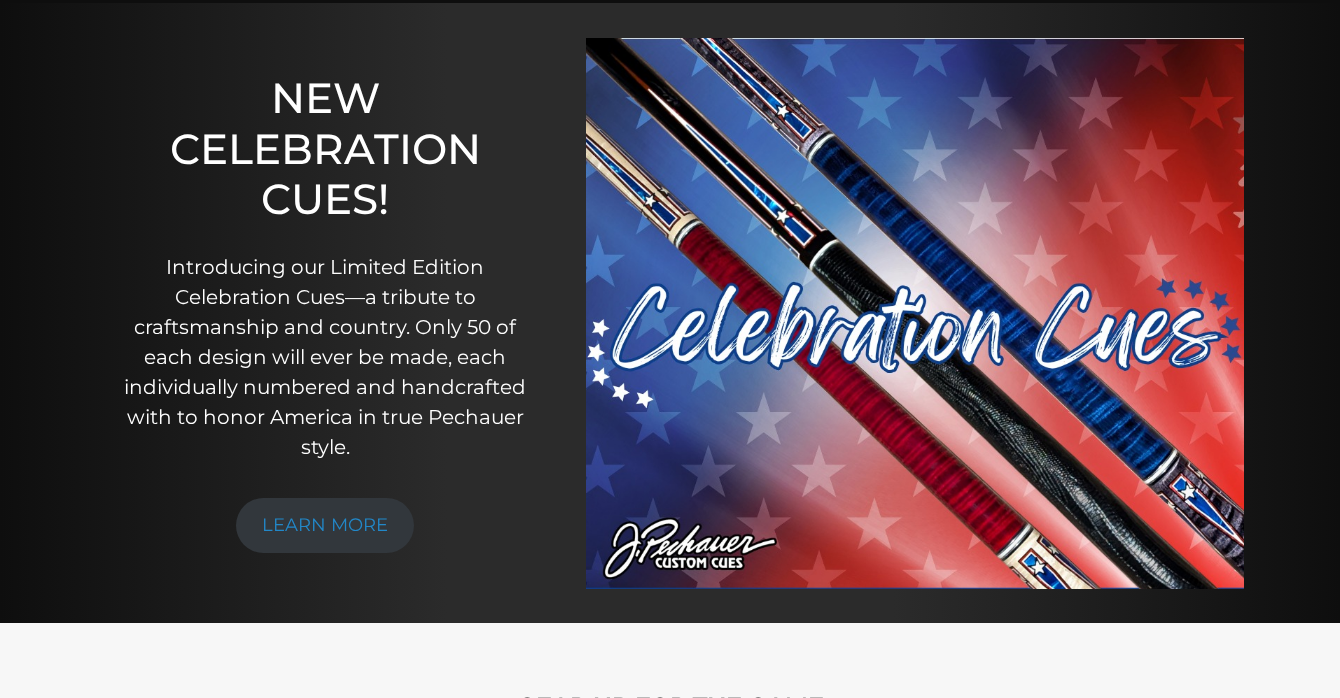 scroll, scrollTop: 0, scrollLeft: 0, axis: both 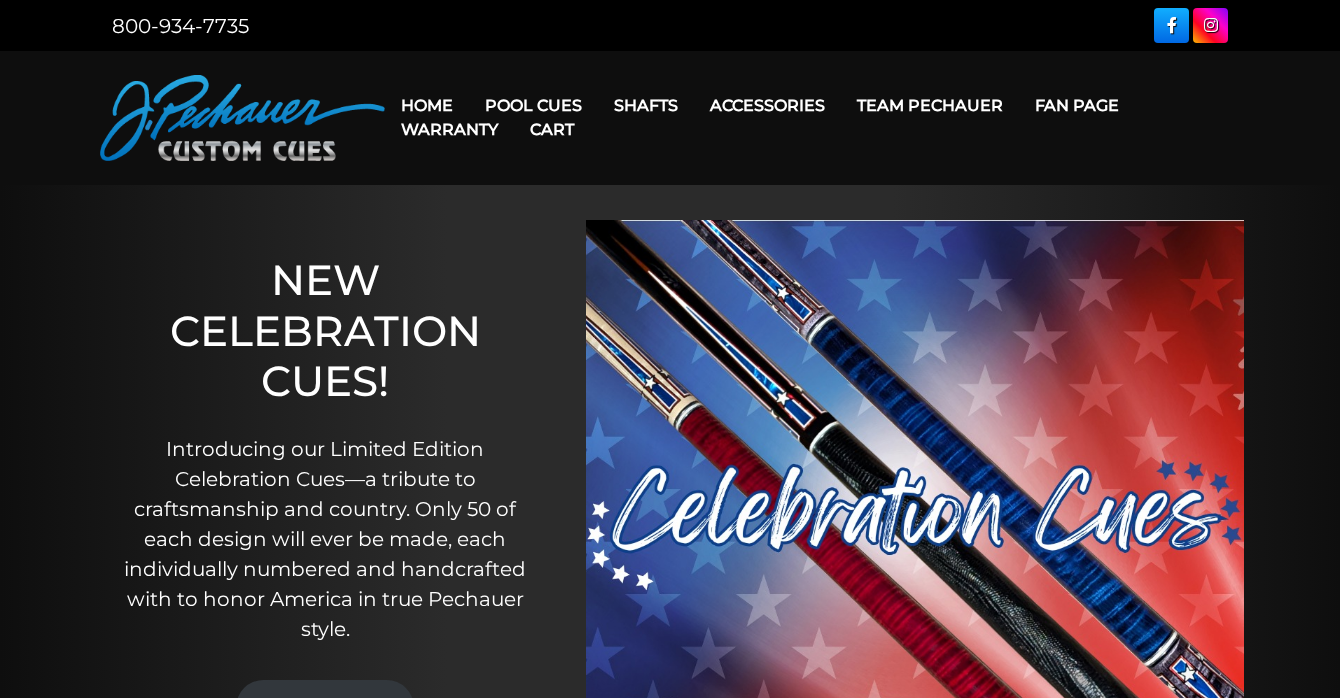 click on "Cart" at bounding box center [552, 129] 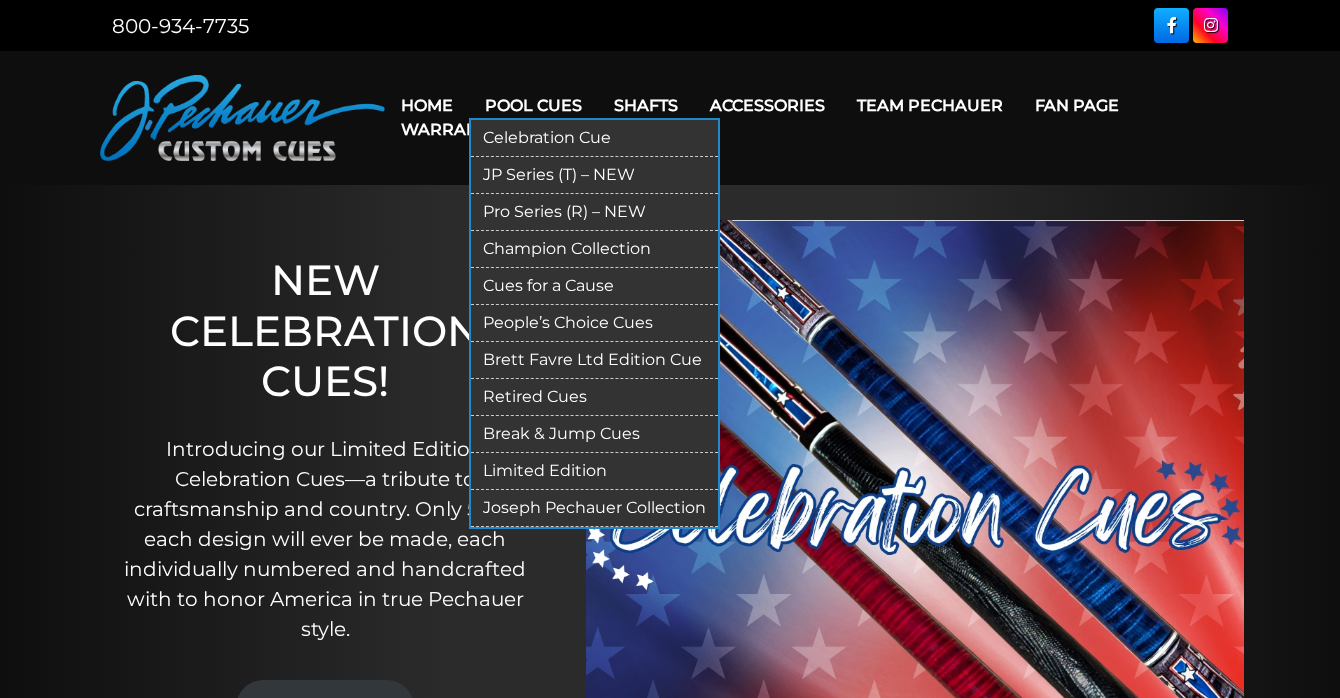 click on "Pool Cues" at bounding box center (533, 105) 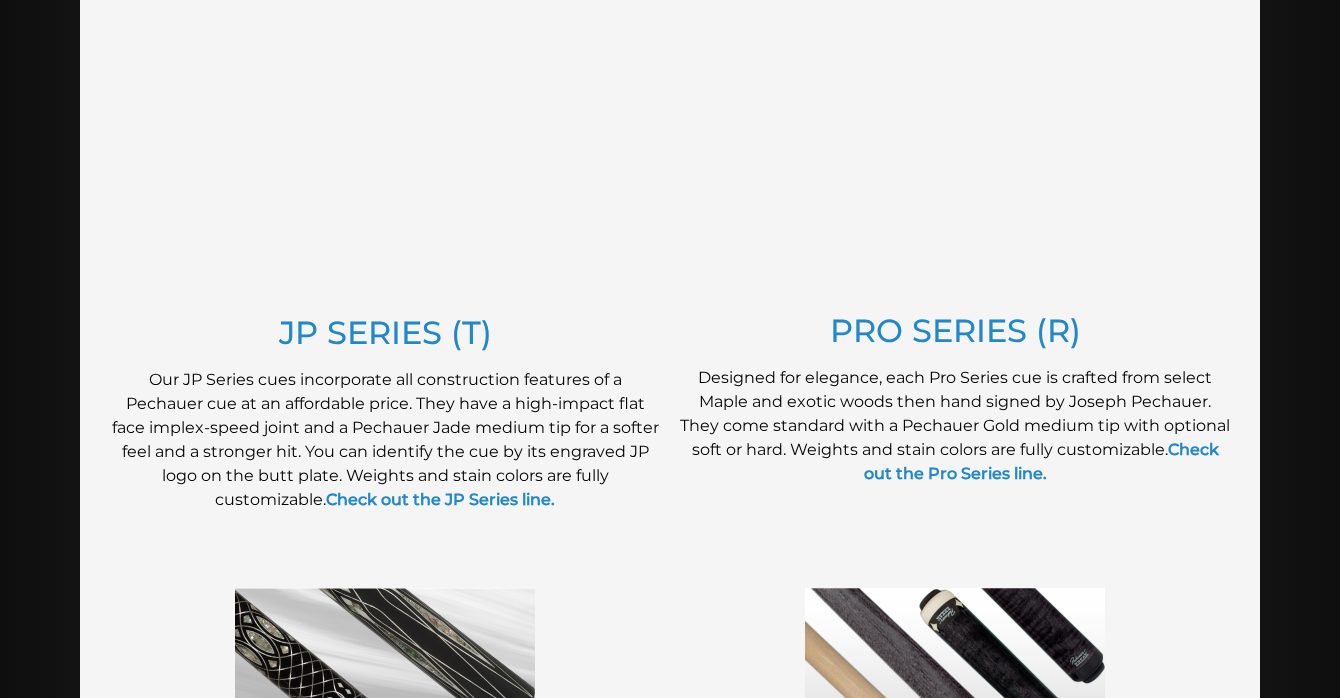 scroll, scrollTop: 1083, scrollLeft: 0, axis: vertical 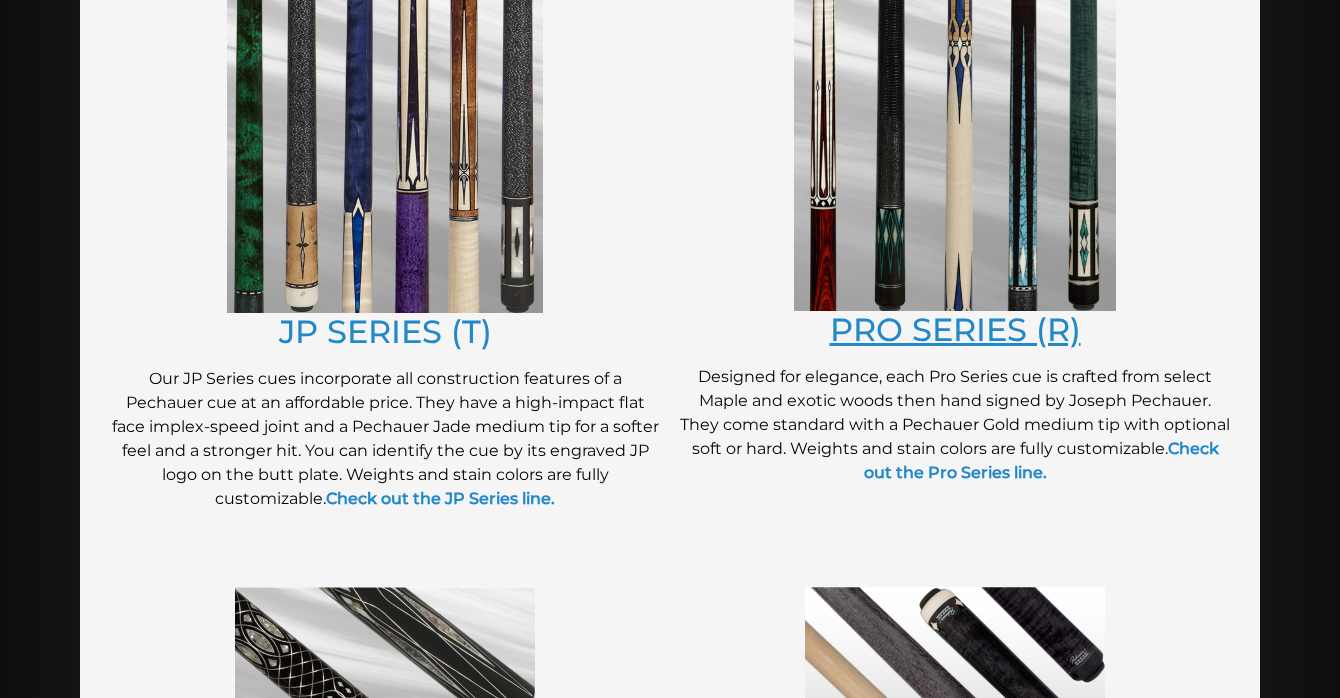 click on "PRO SERIES (R)" at bounding box center (955, 329) 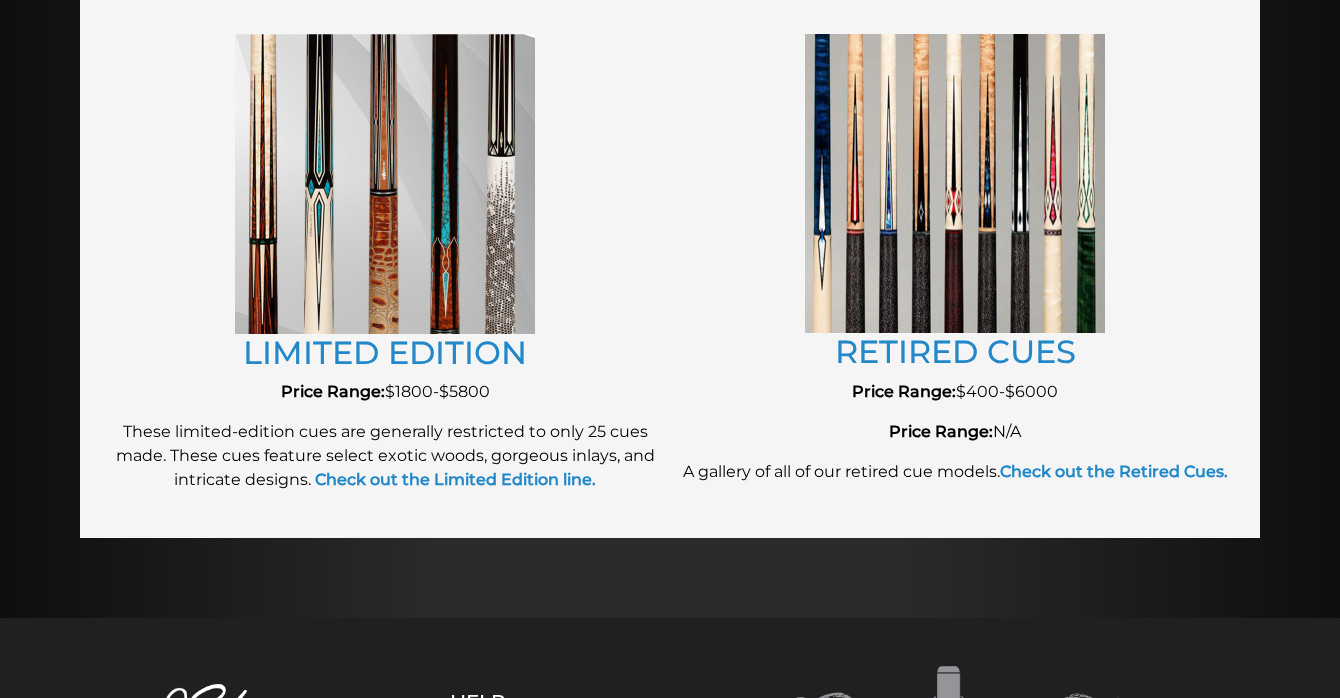 scroll, scrollTop: 2266, scrollLeft: 0, axis: vertical 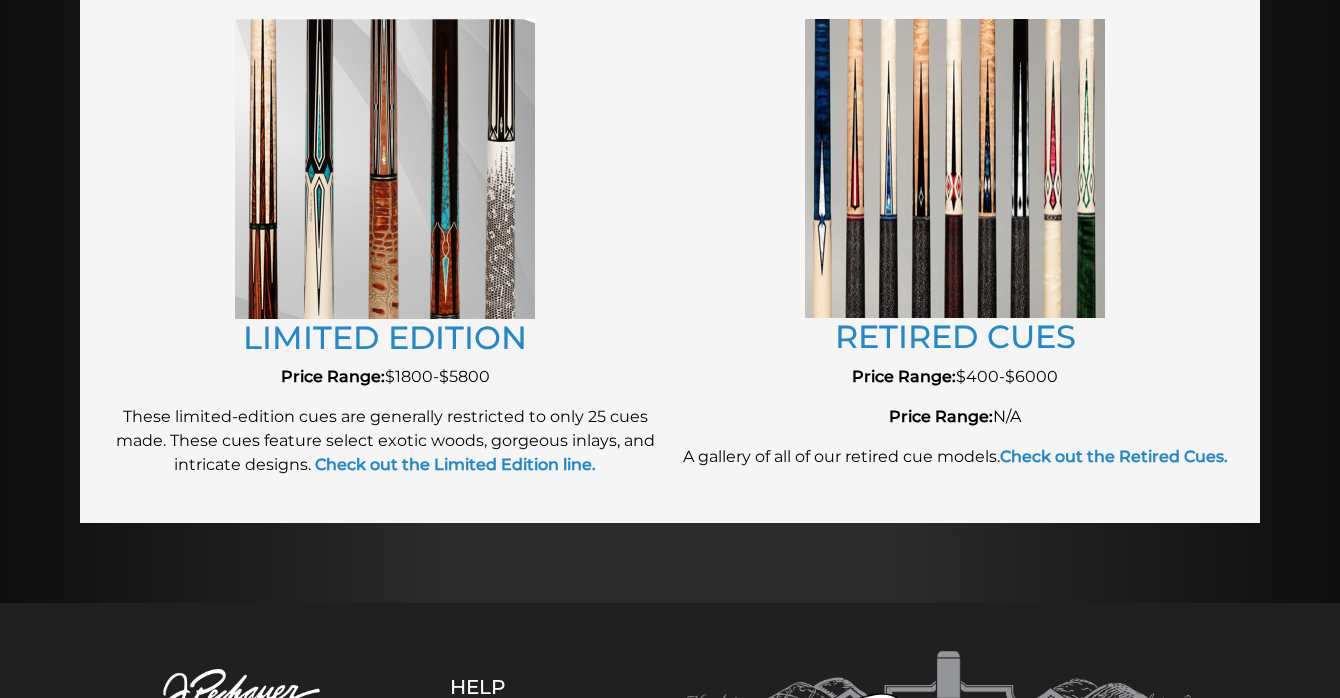 click at bounding box center (955, 168) 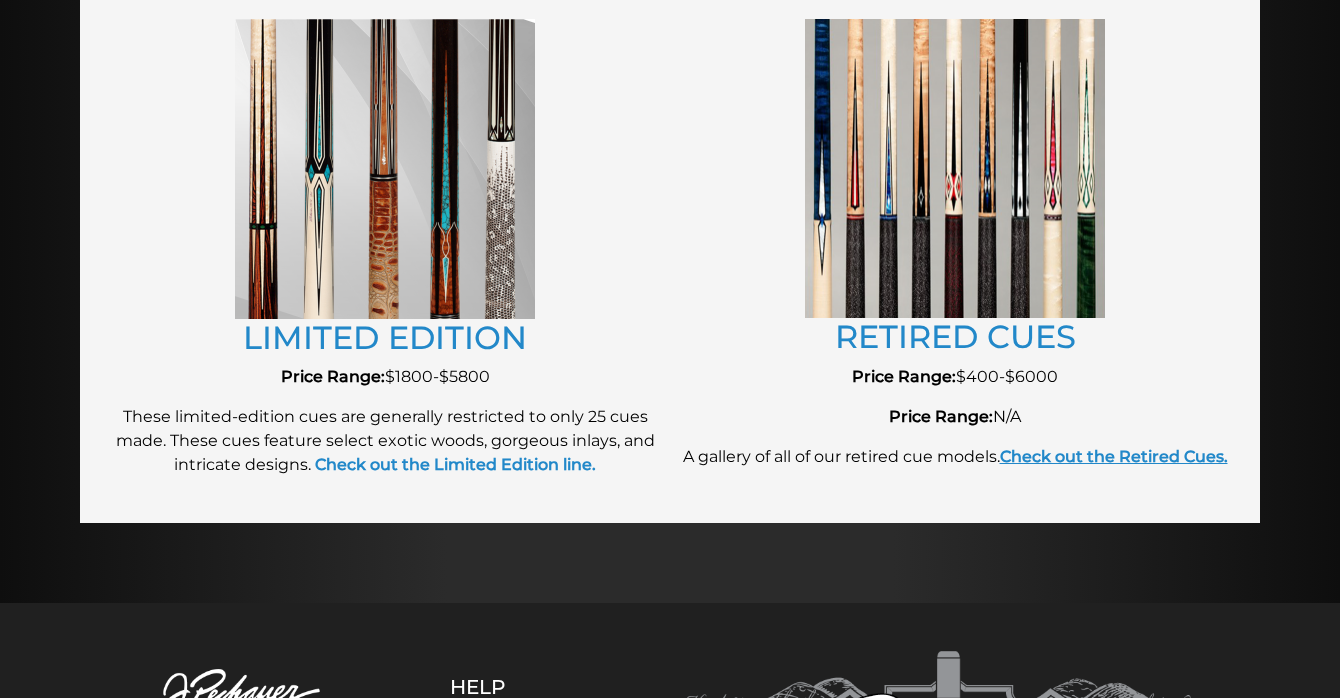 click on "Check out the Retired Cues." at bounding box center [1114, 456] 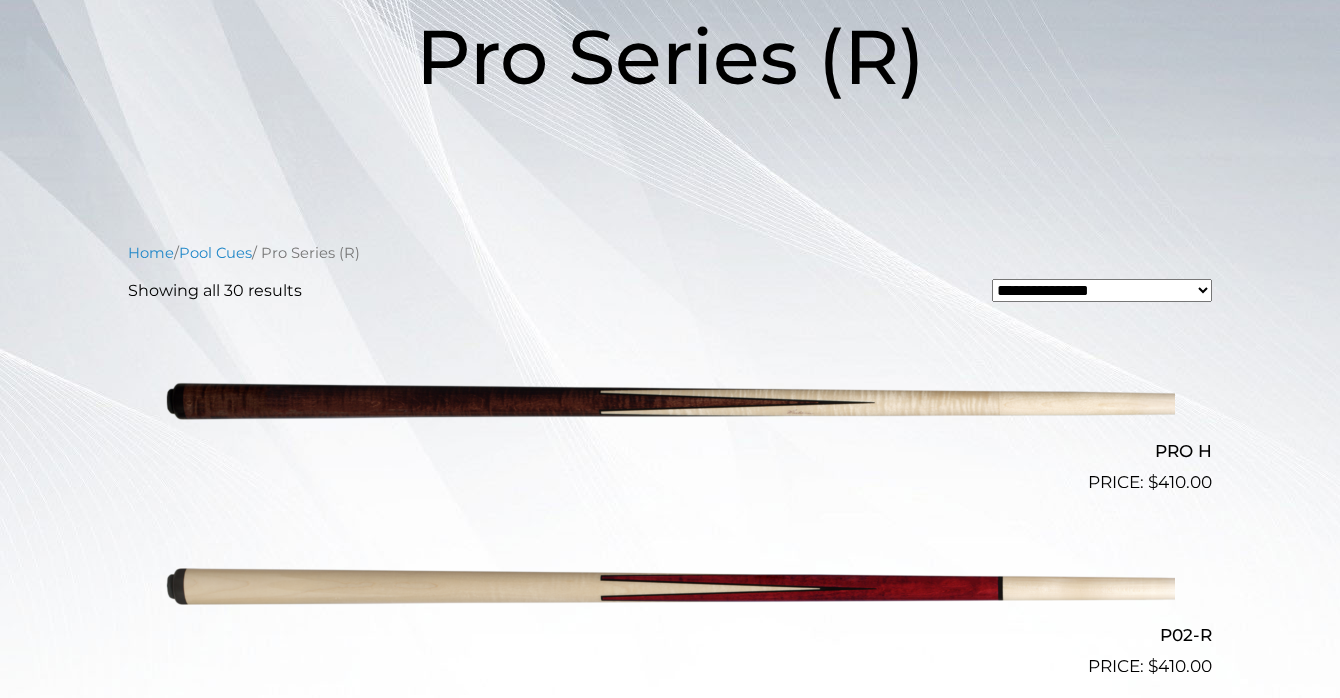 scroll, scrollTop: 0, scrollLeft: 0, axis: both 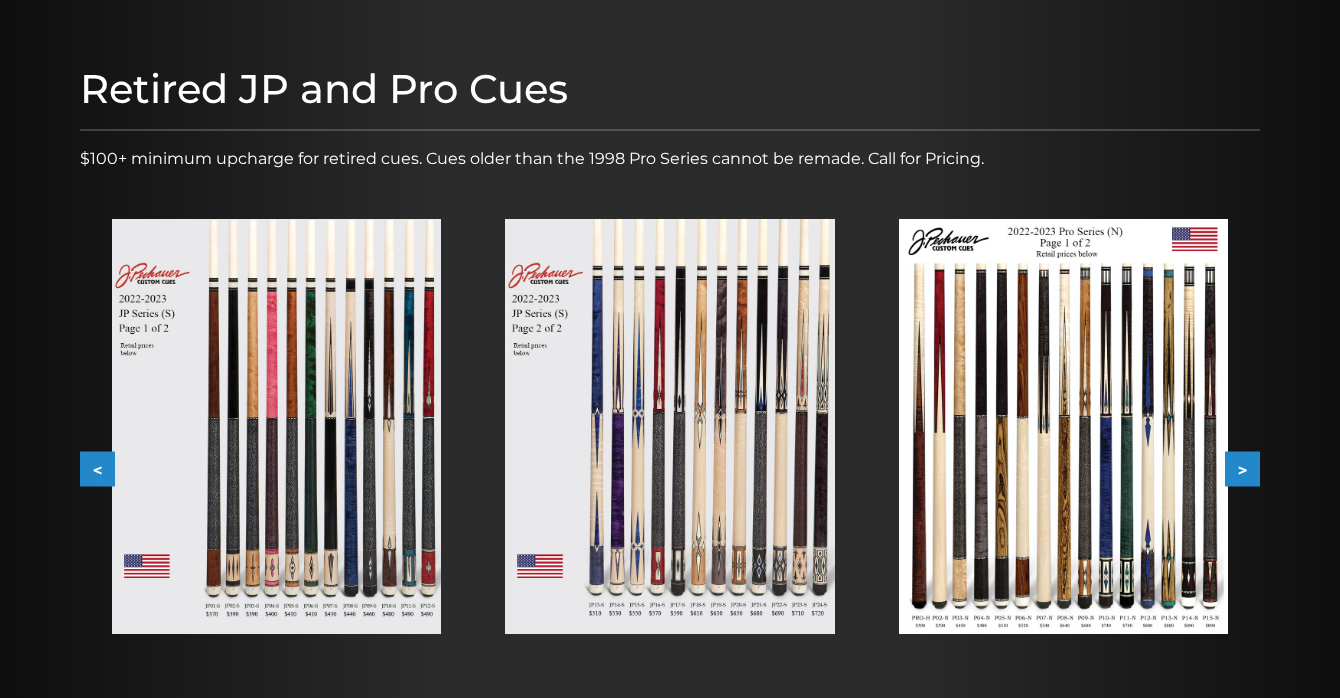 click at bounding box center (276, 426) 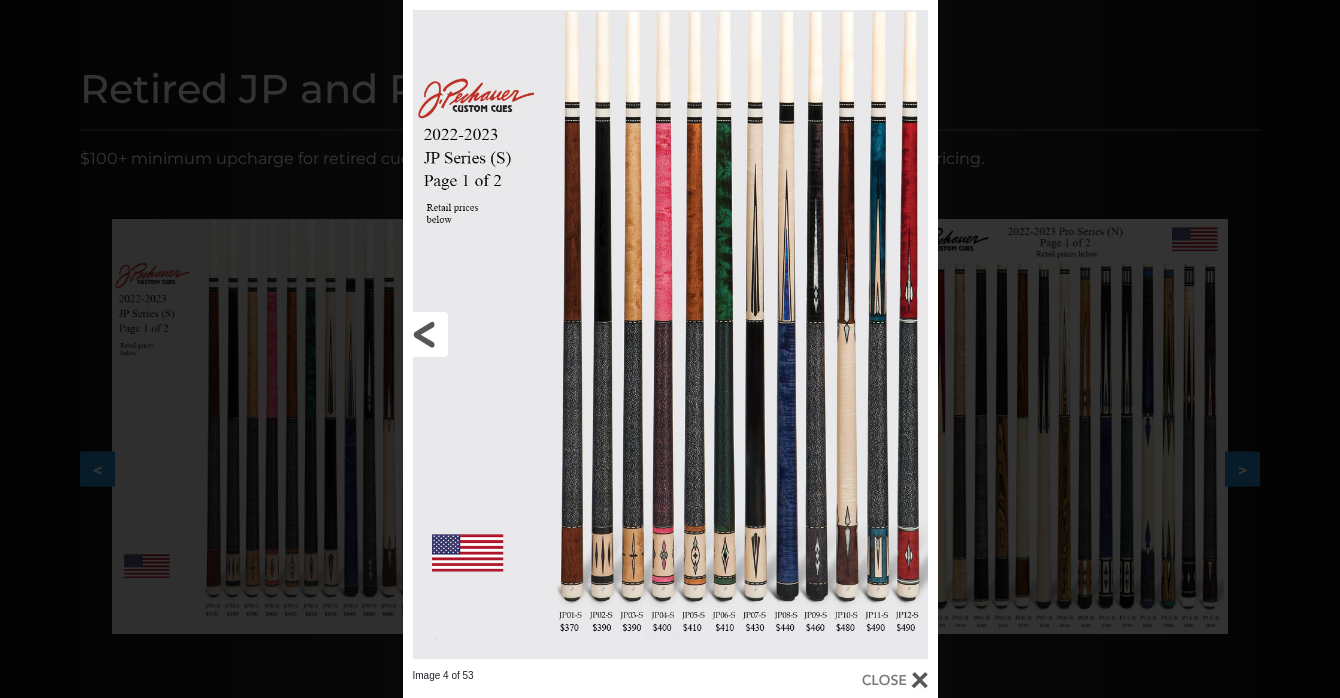 click at bounding box center [523, 334] 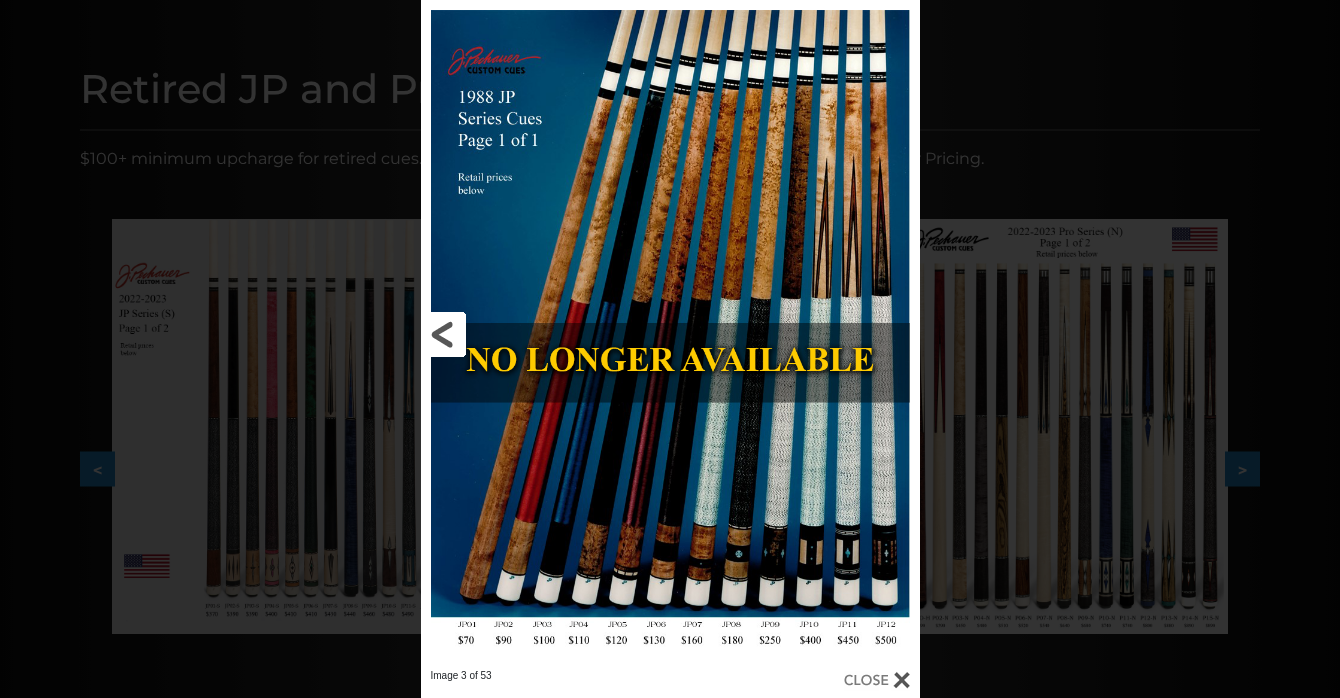 click at bounding box center (533, 334) 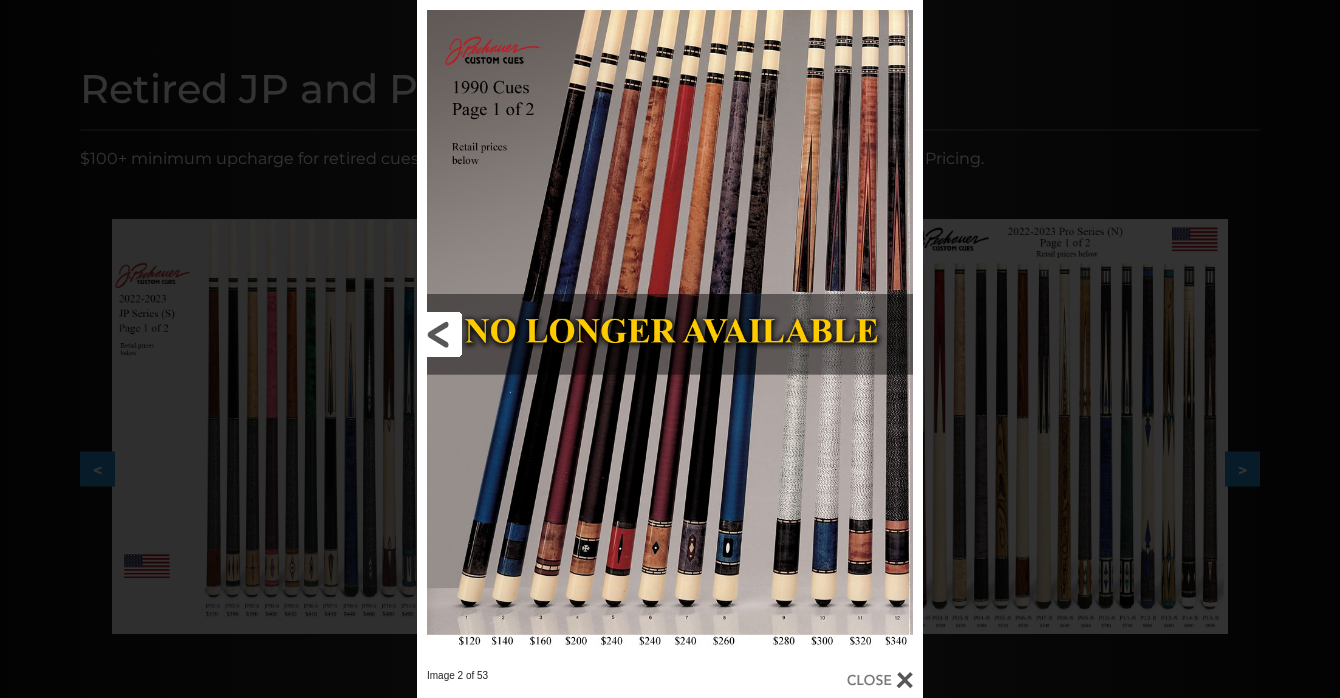 click at bounding box center (531, 334) 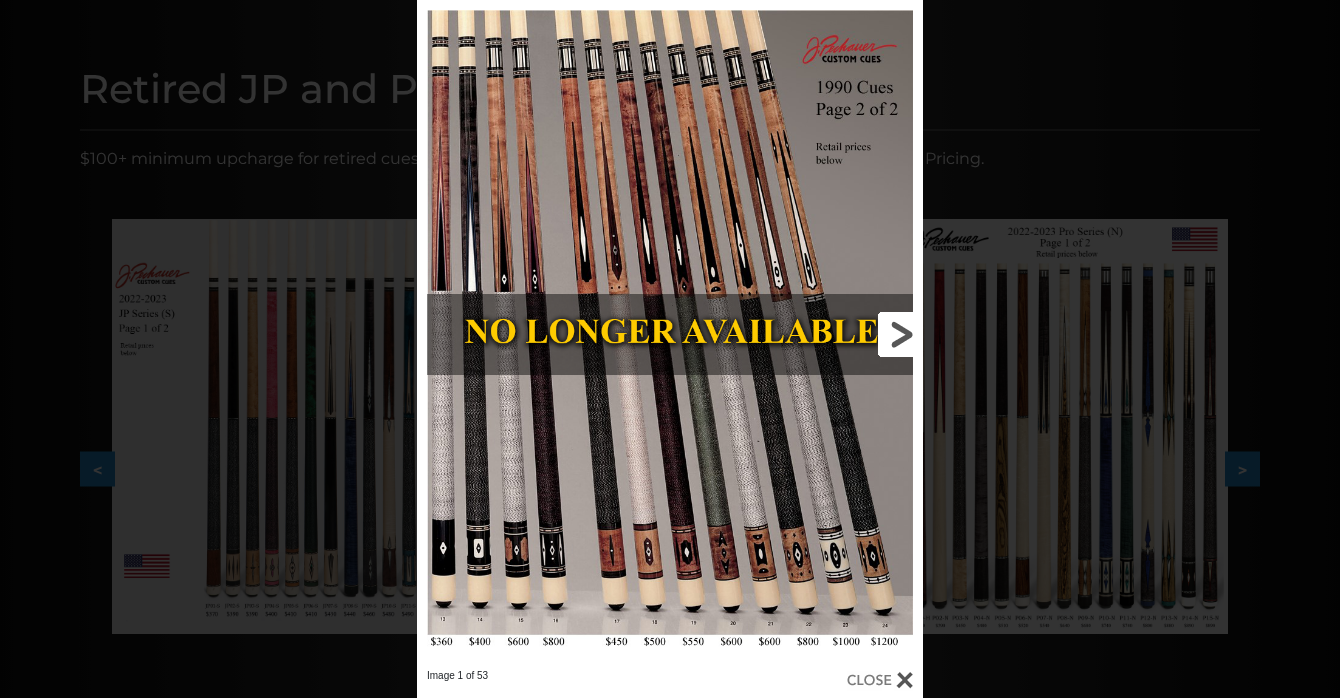click at bounding box center (809, 334) 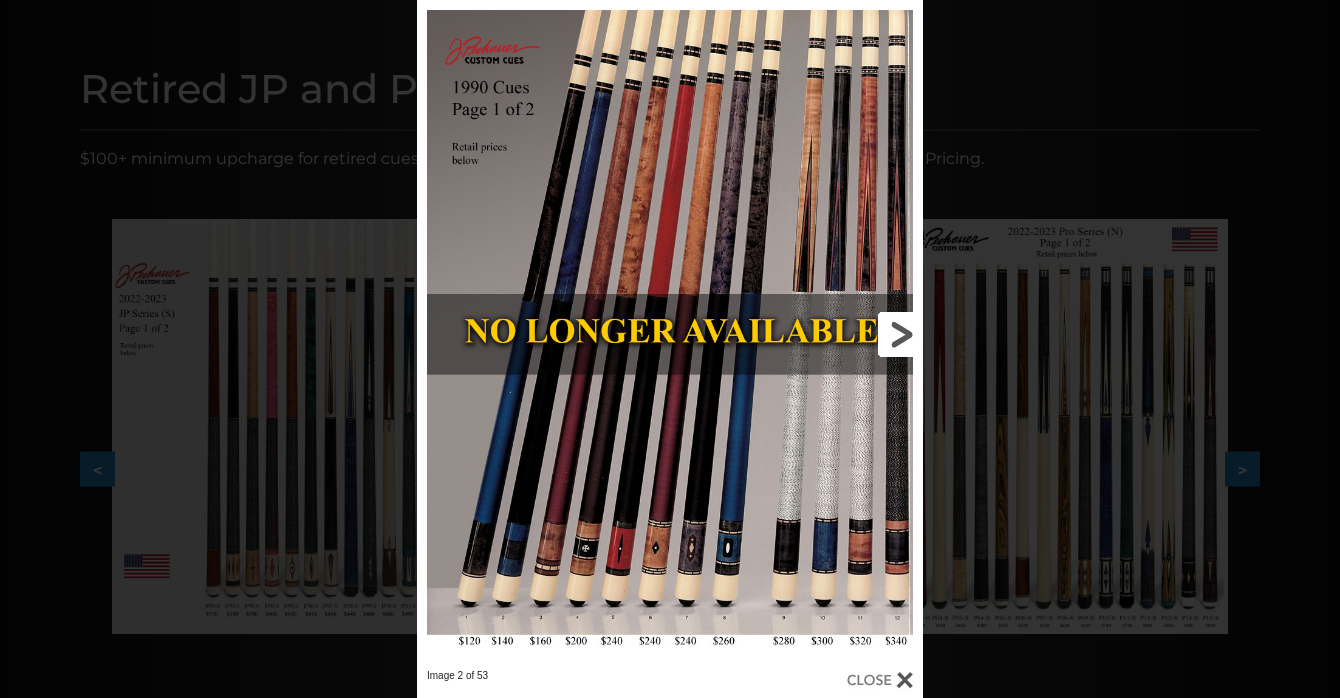 click at bounding box center [809, 334] 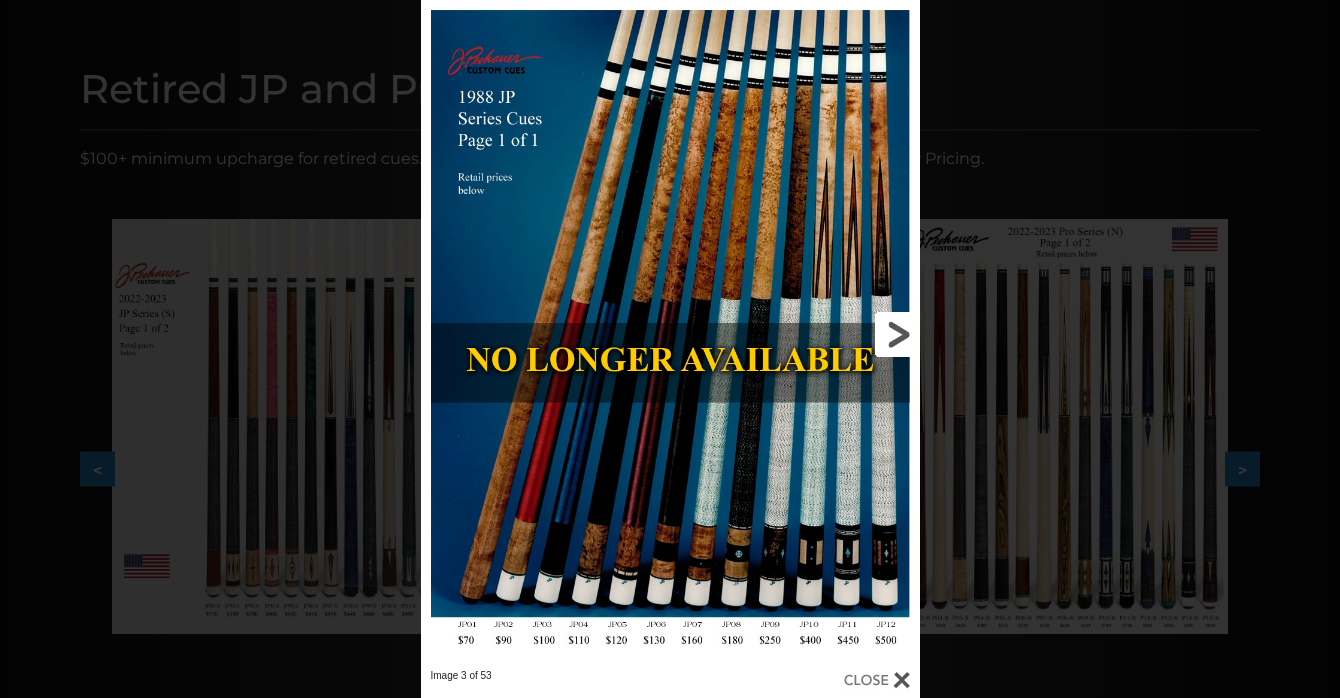 click at bounding box center (807, 334) 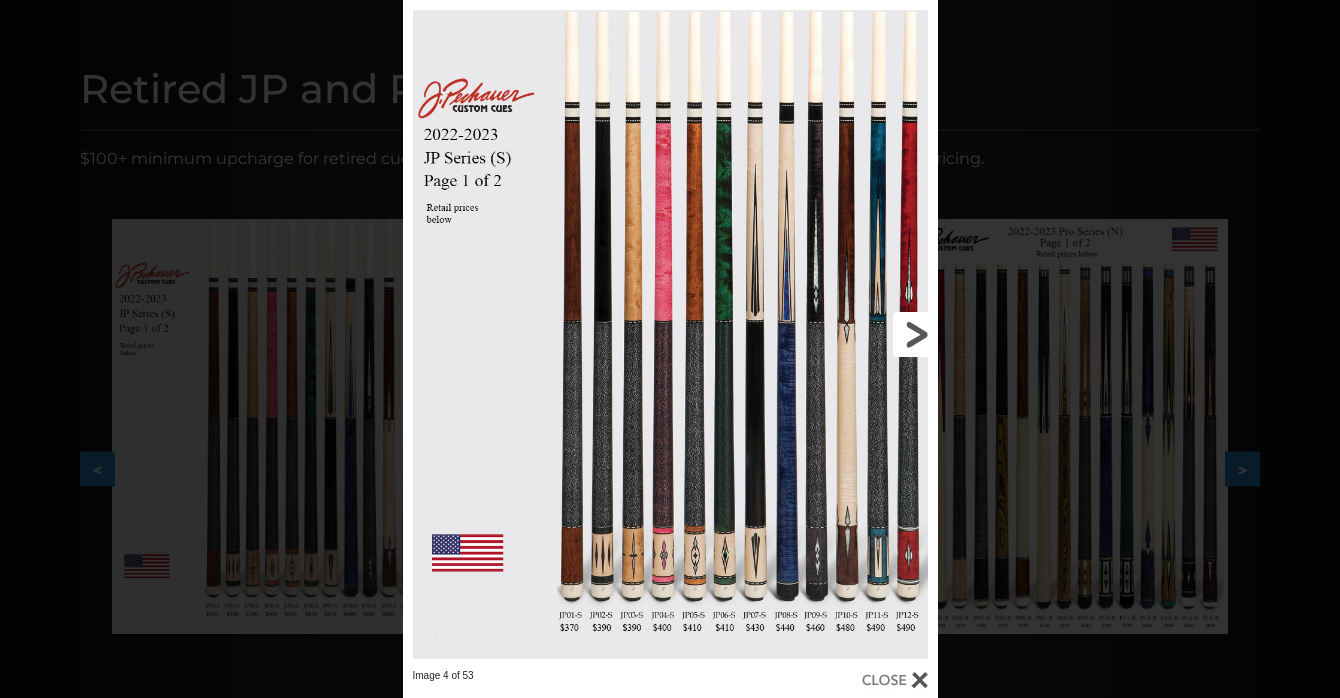 click at bounding box center [817, 334] 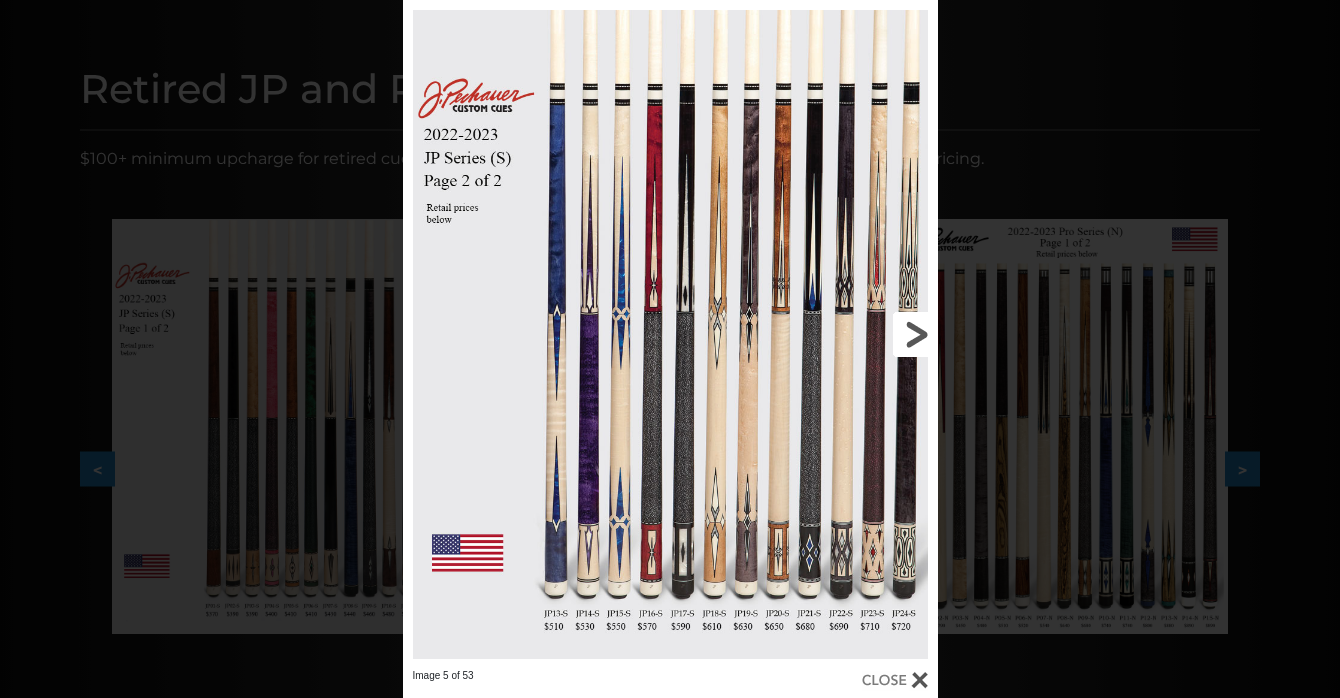 click at bounding box center [817, 334] 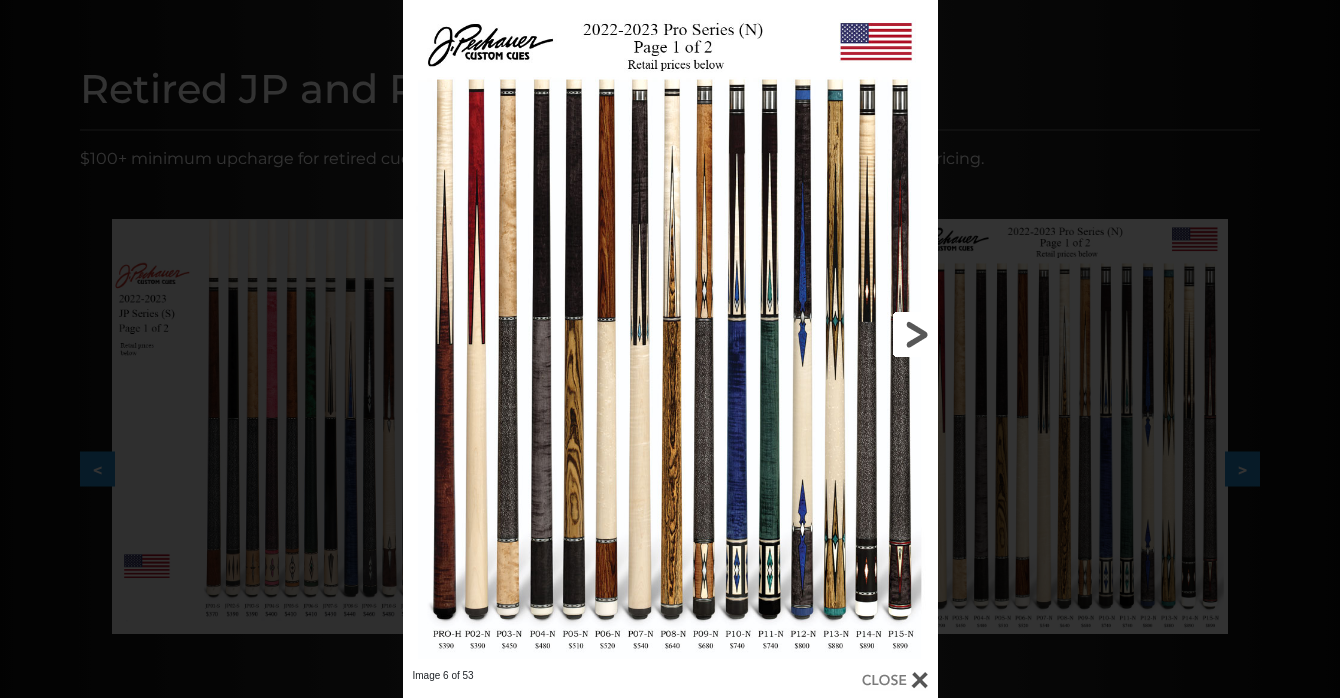 click at bounding box center (817, 334) 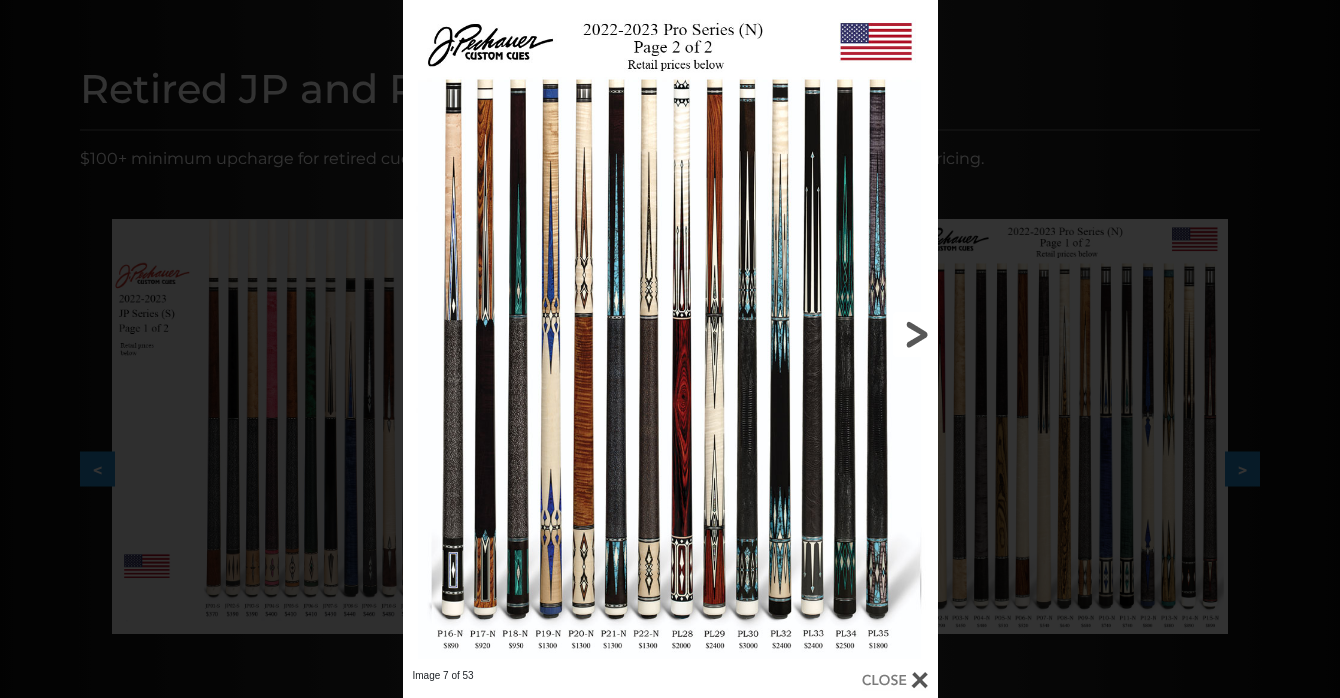 click at bounding box center (817, 334) 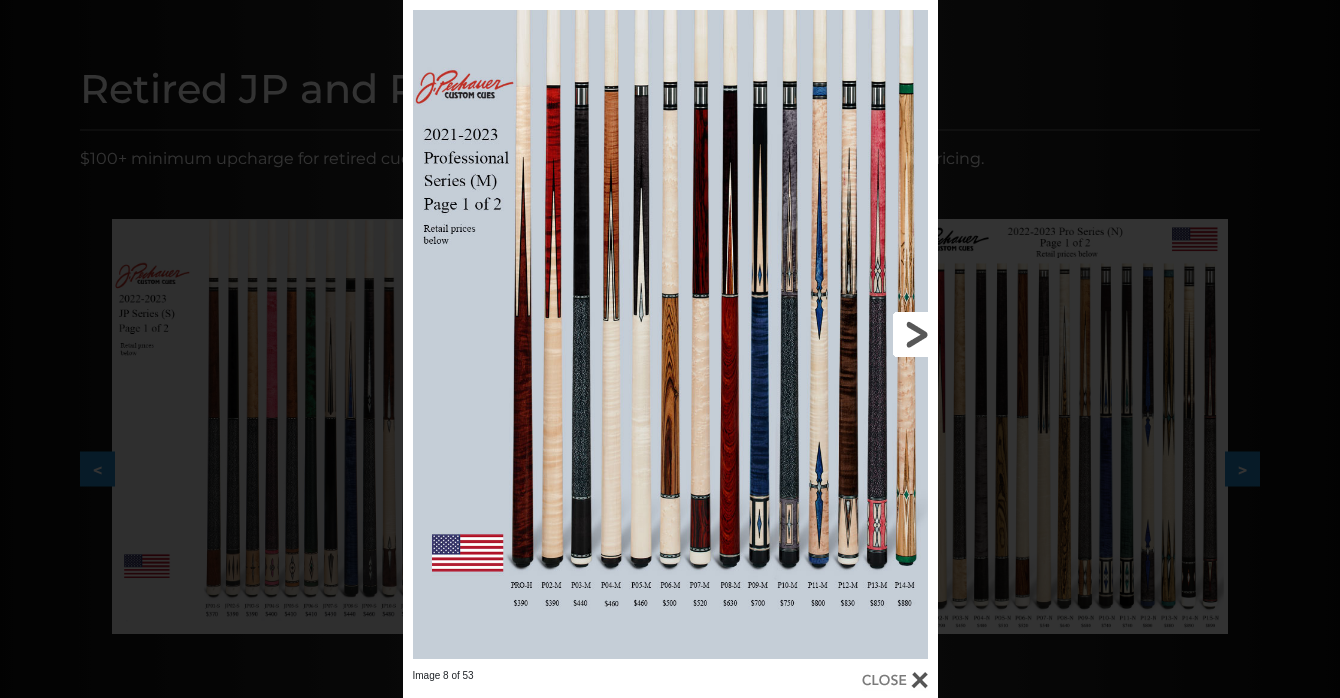 click at bounding box center [817, 334] 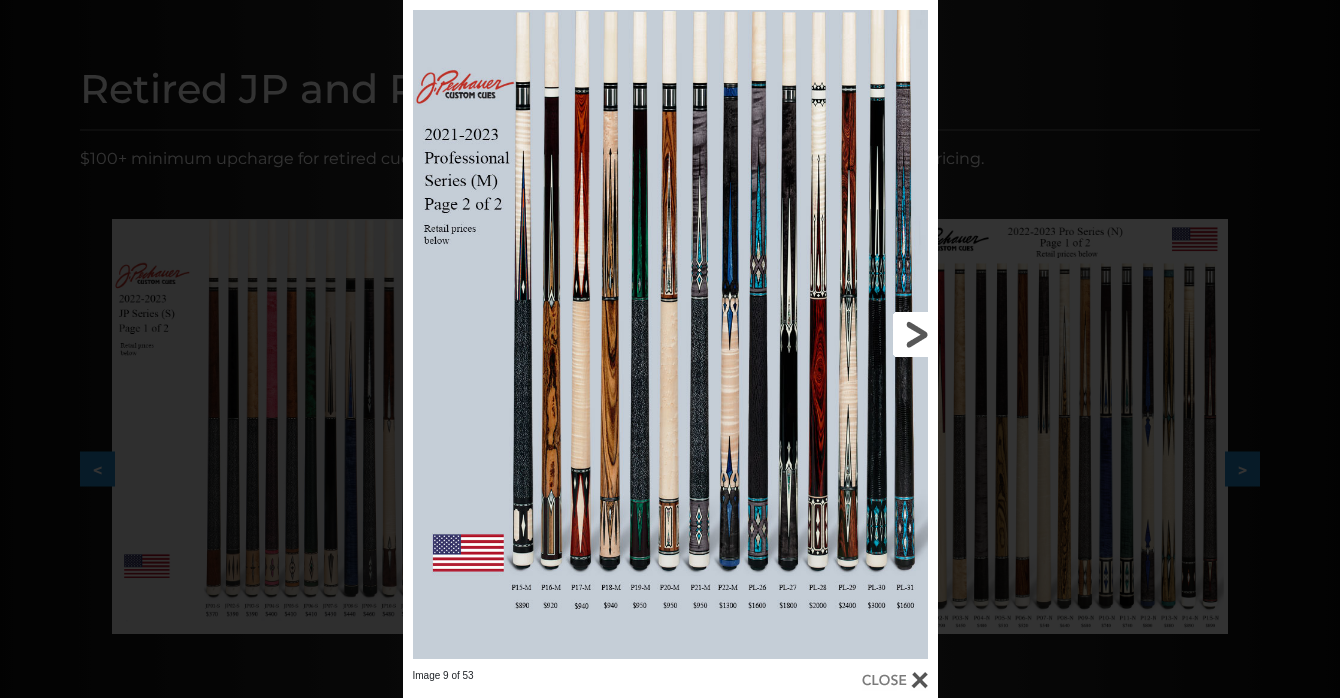 drag, startPoint x: 754, startPoint y: 430, endPoint x: 751, endPoint y: 394, distance: 36.124783 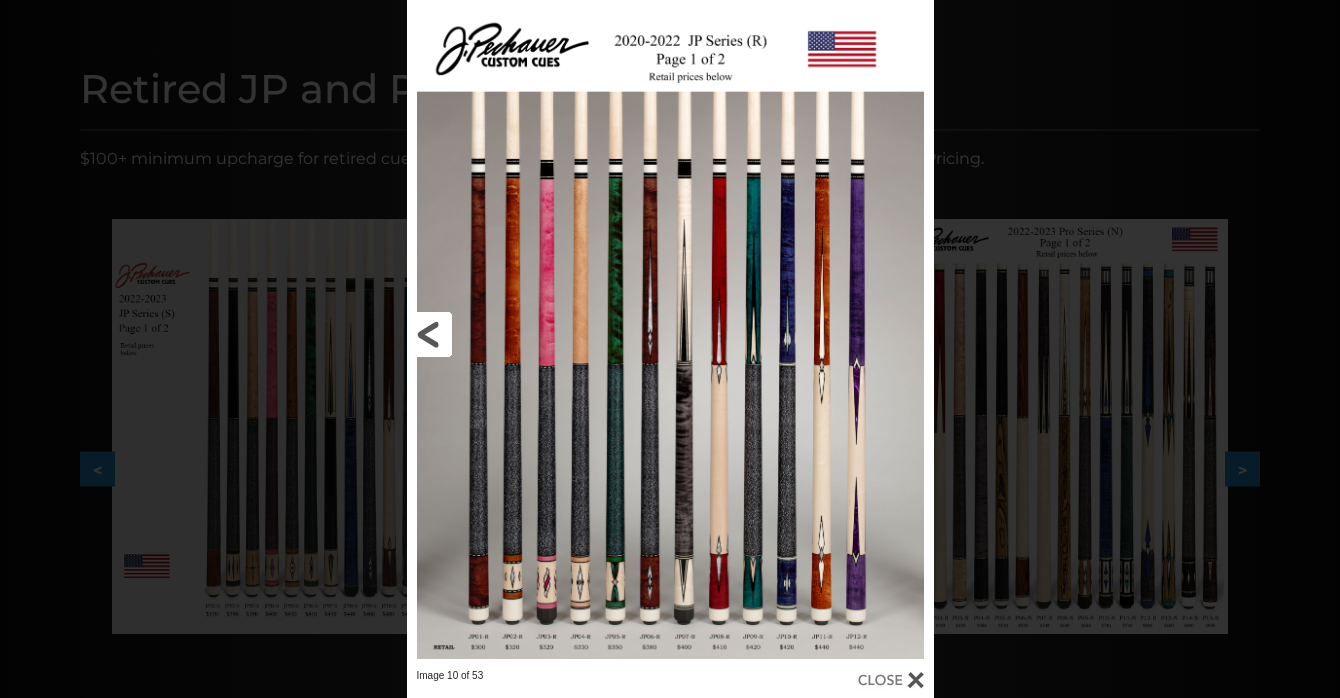 click at bounding box center [525, 334] 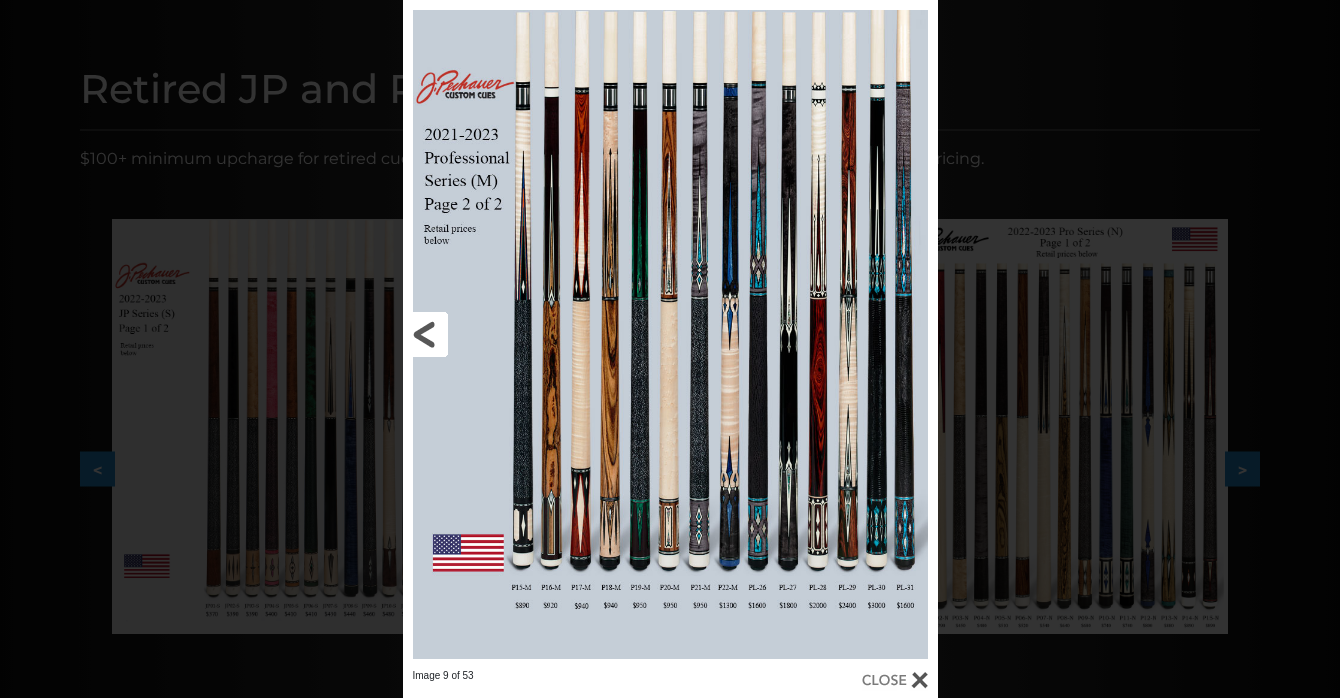 click at bounding box center (523, 334) 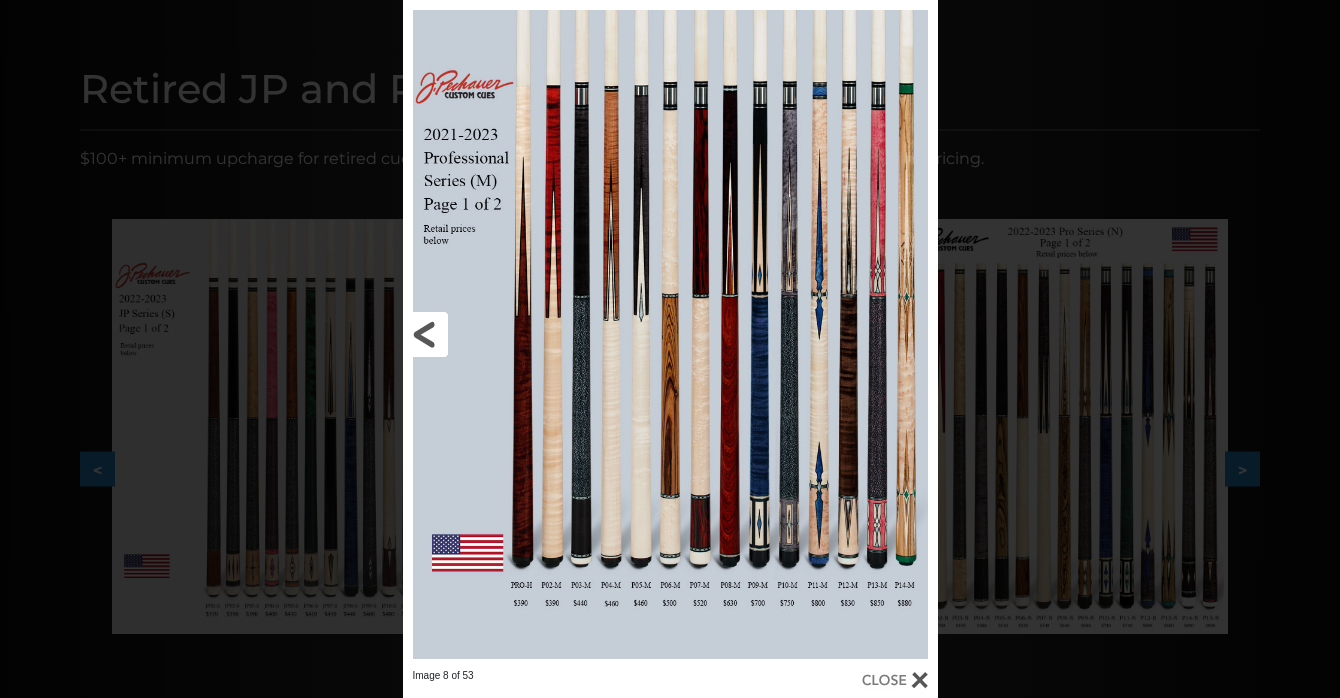click at bounding box center (523, 334) 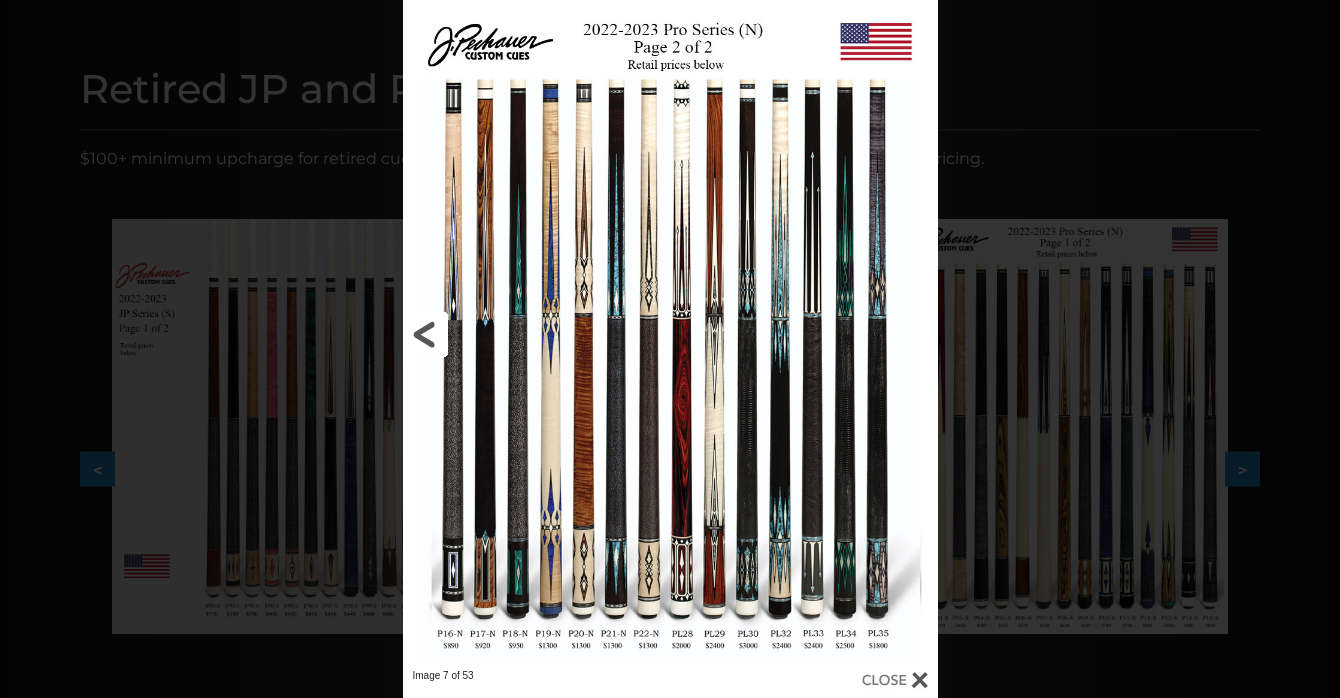 click at bounding box center (523, 334) 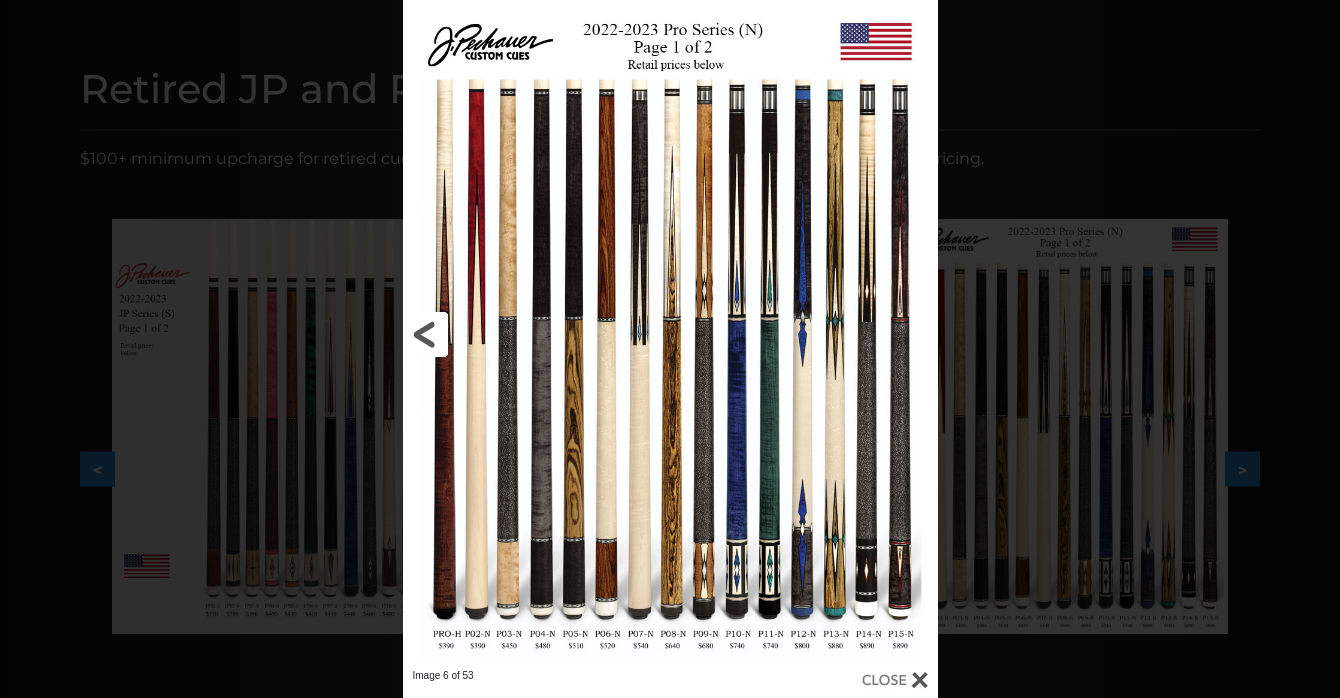 click at bounding box center [523, 334] 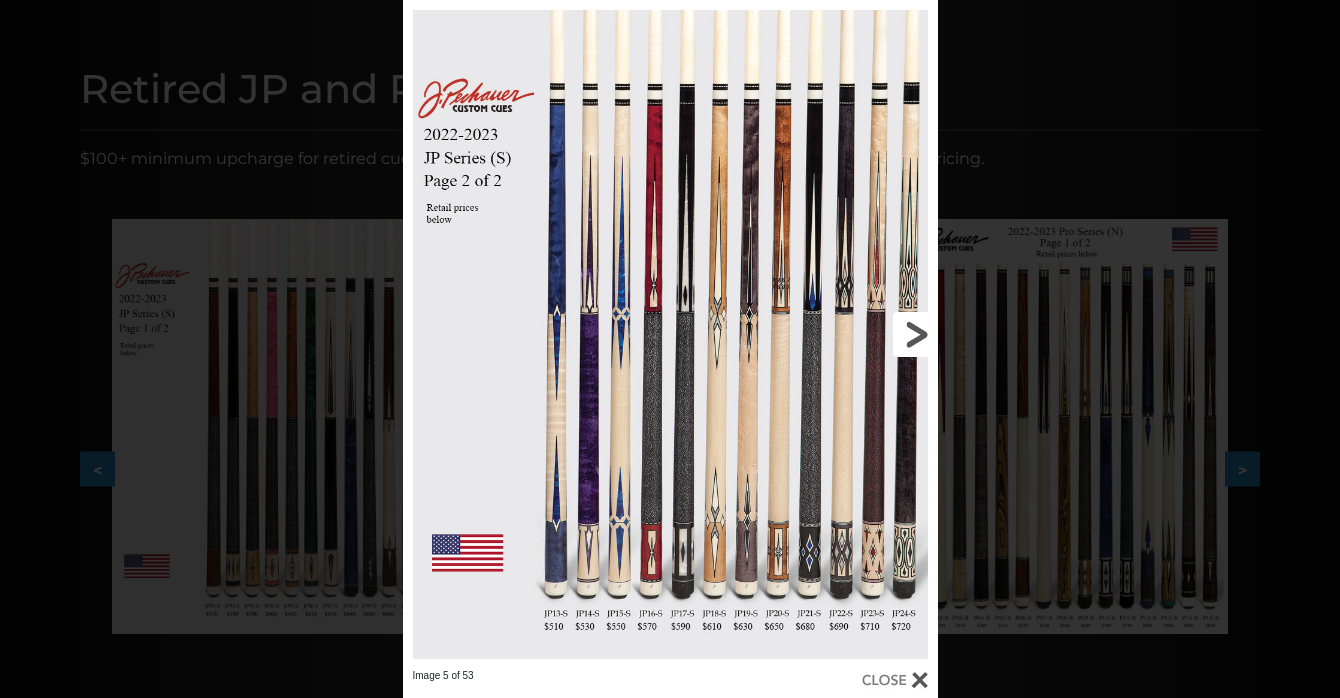 click at bounding box center (817, 334) 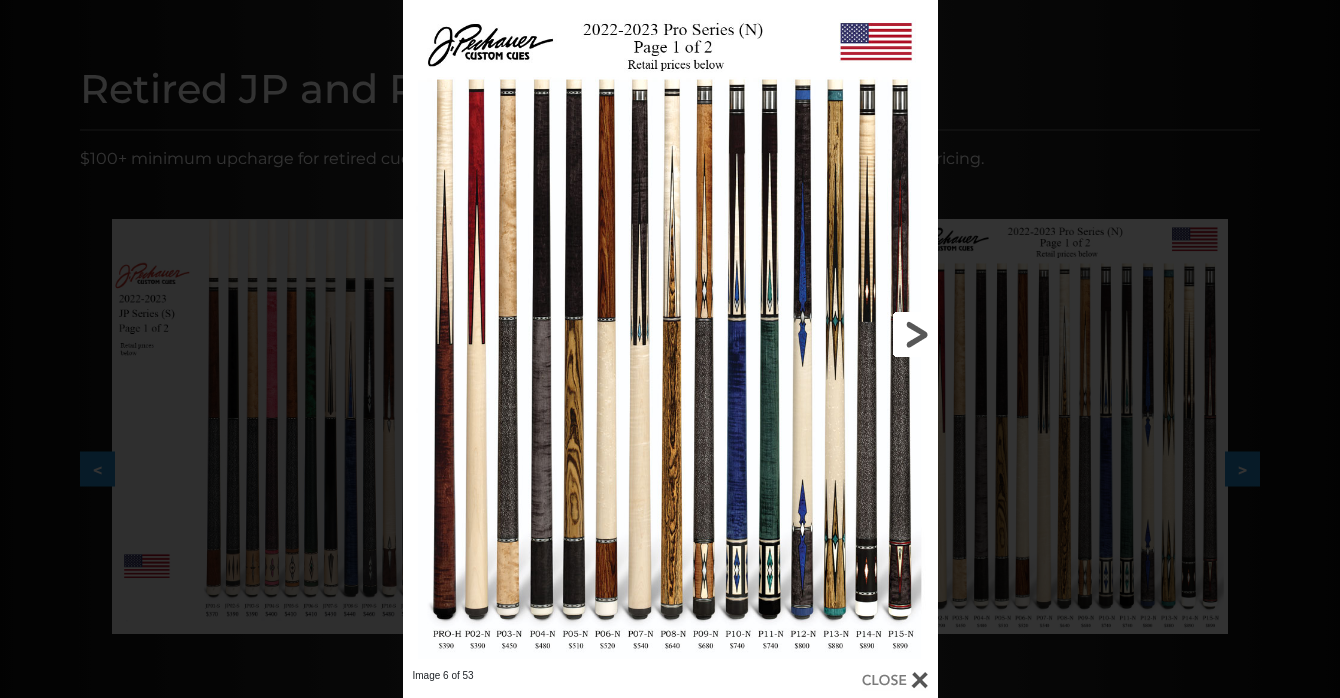 click at bounding box center [817, 334] 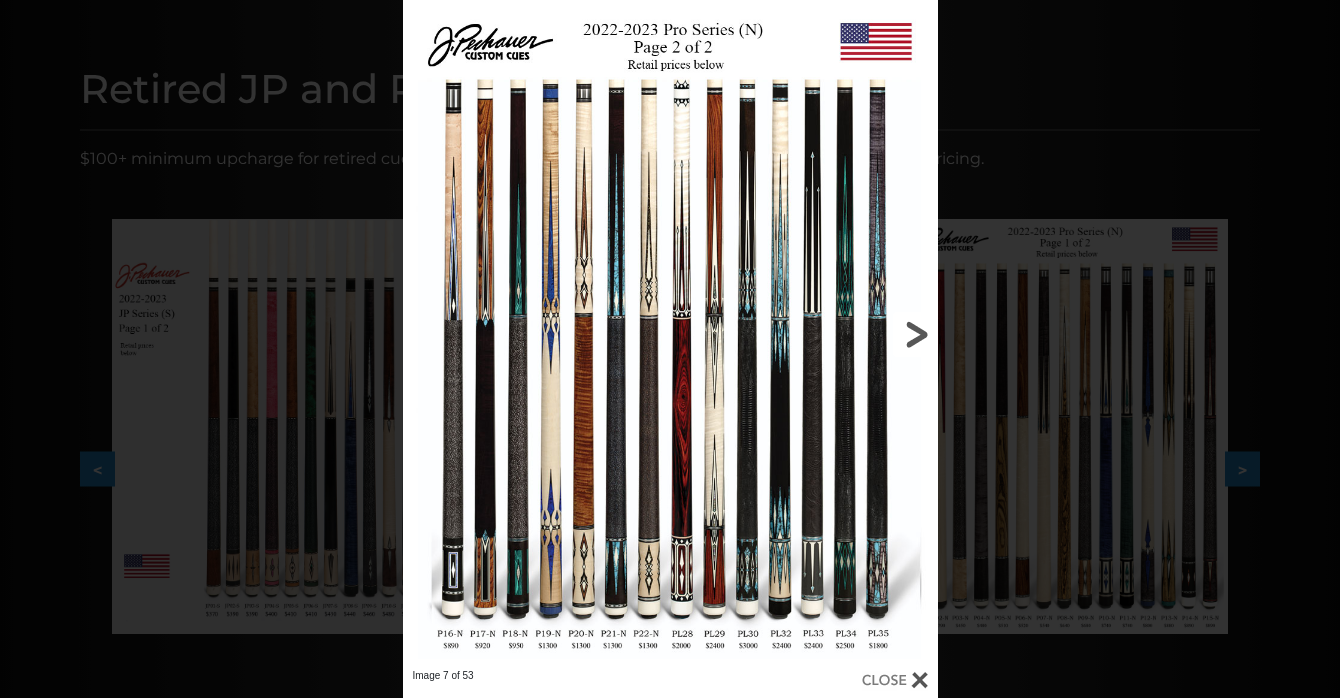 click at bounding box center (817, 334) 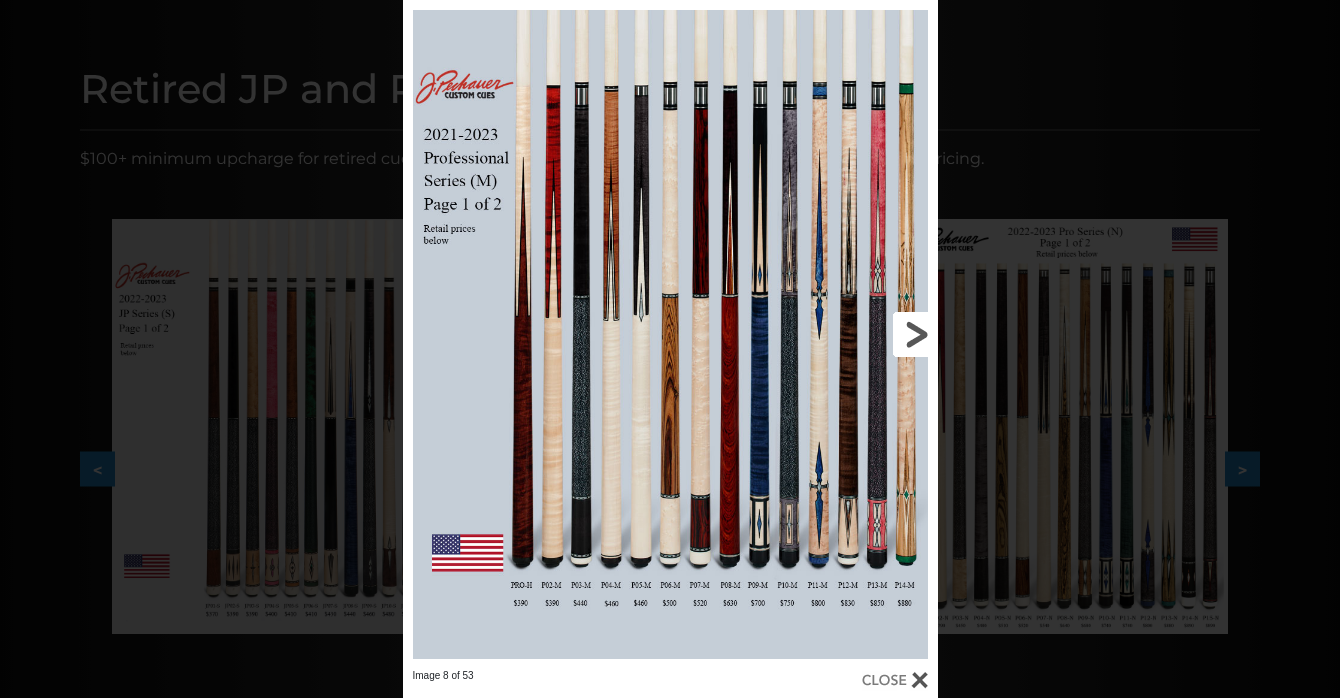 click at bounding box center [817, 334] 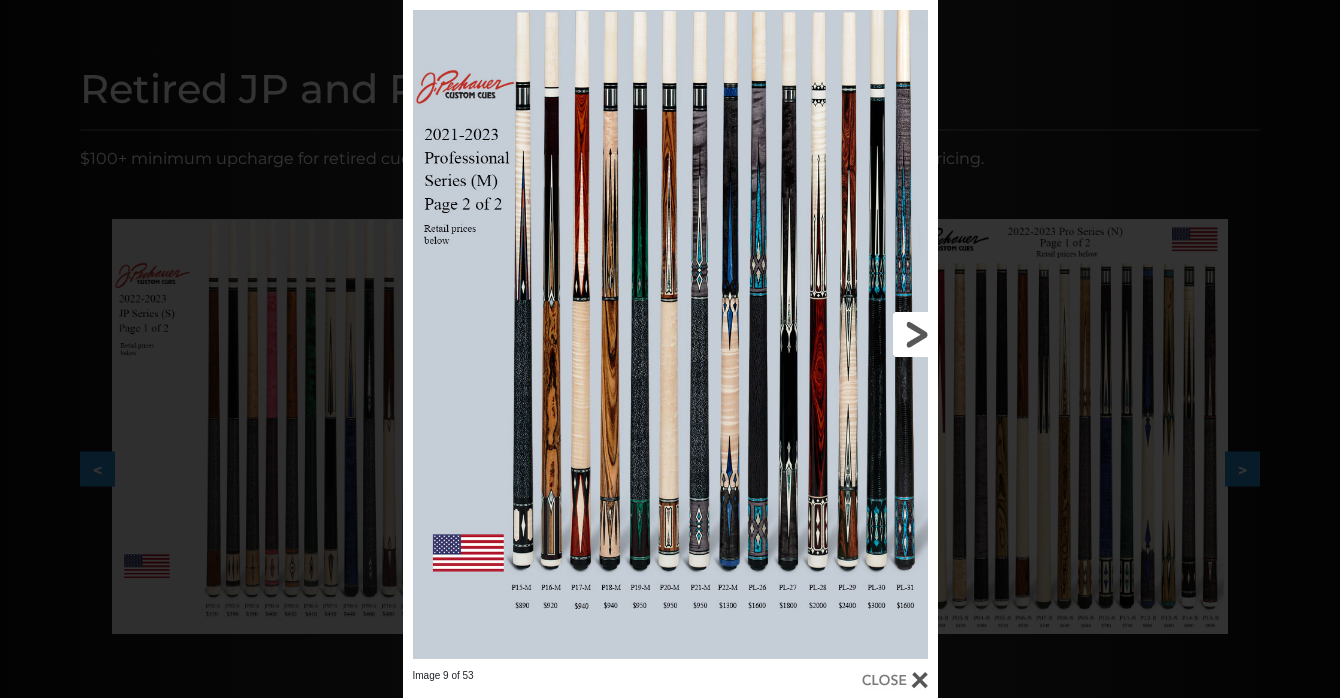 click at bounding box center (817, 334) 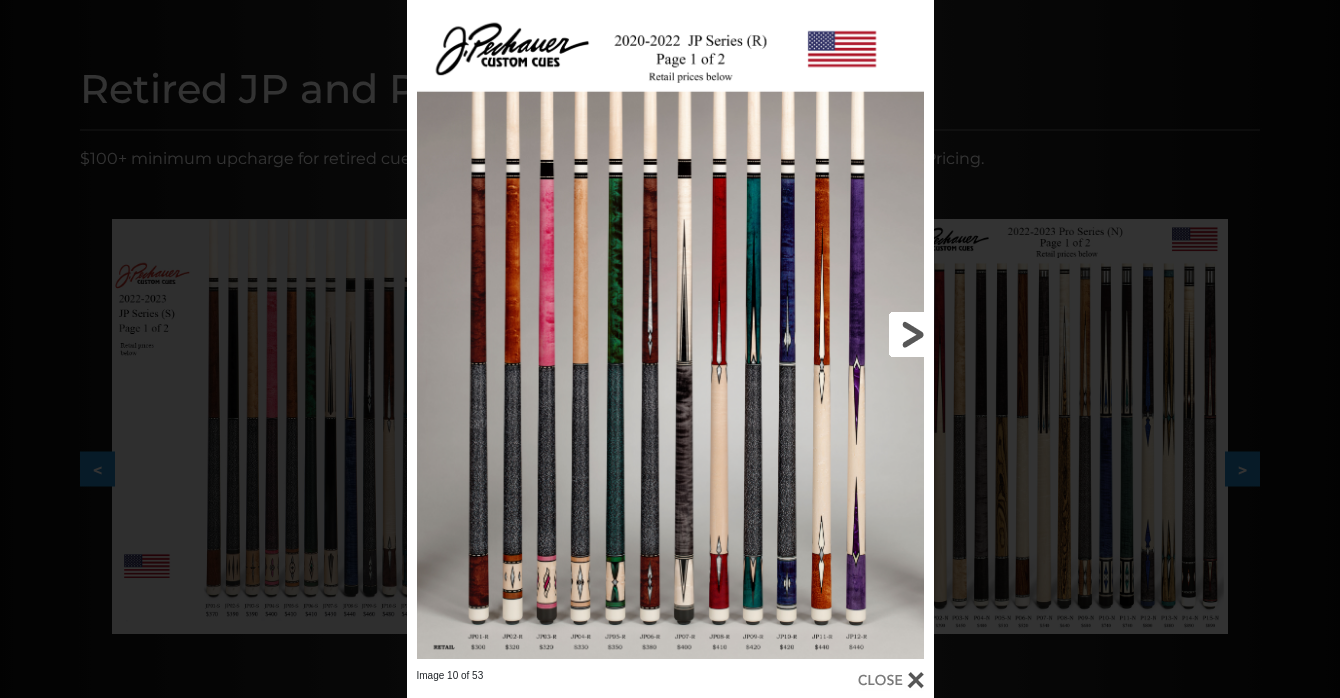 click at bounding box center [814, 334] 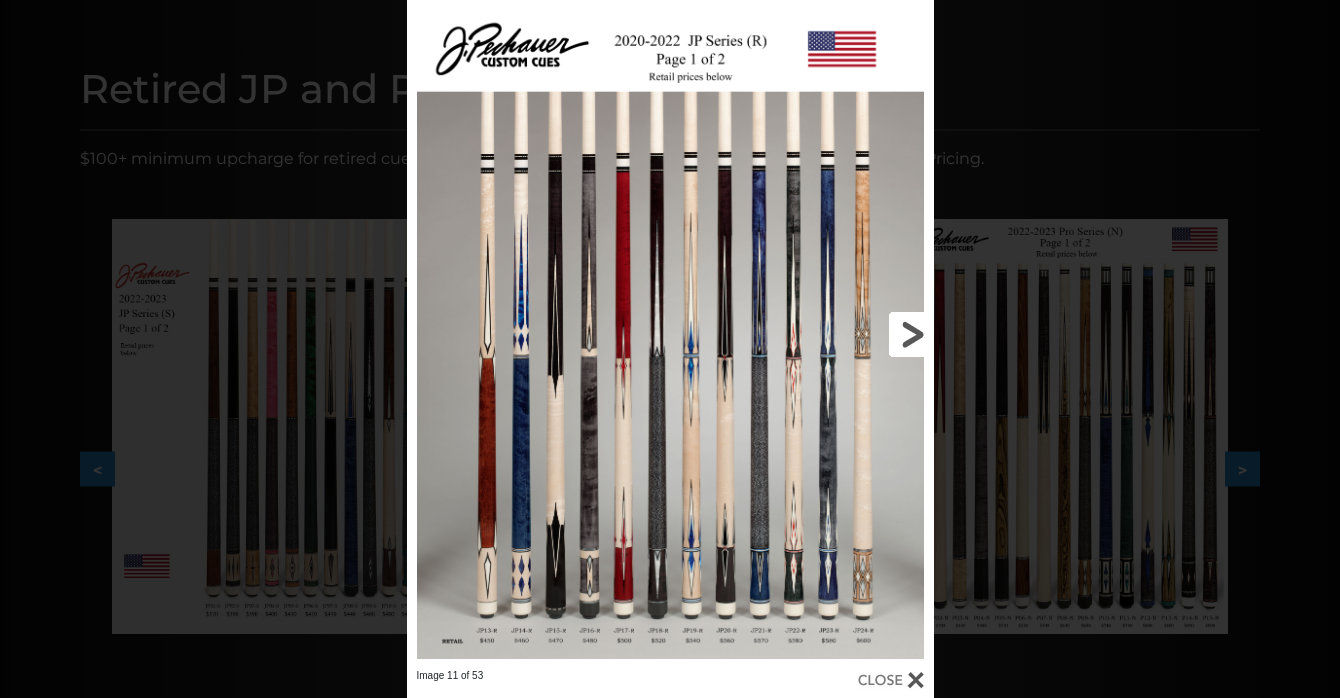 click at bounding box center (814, 334) 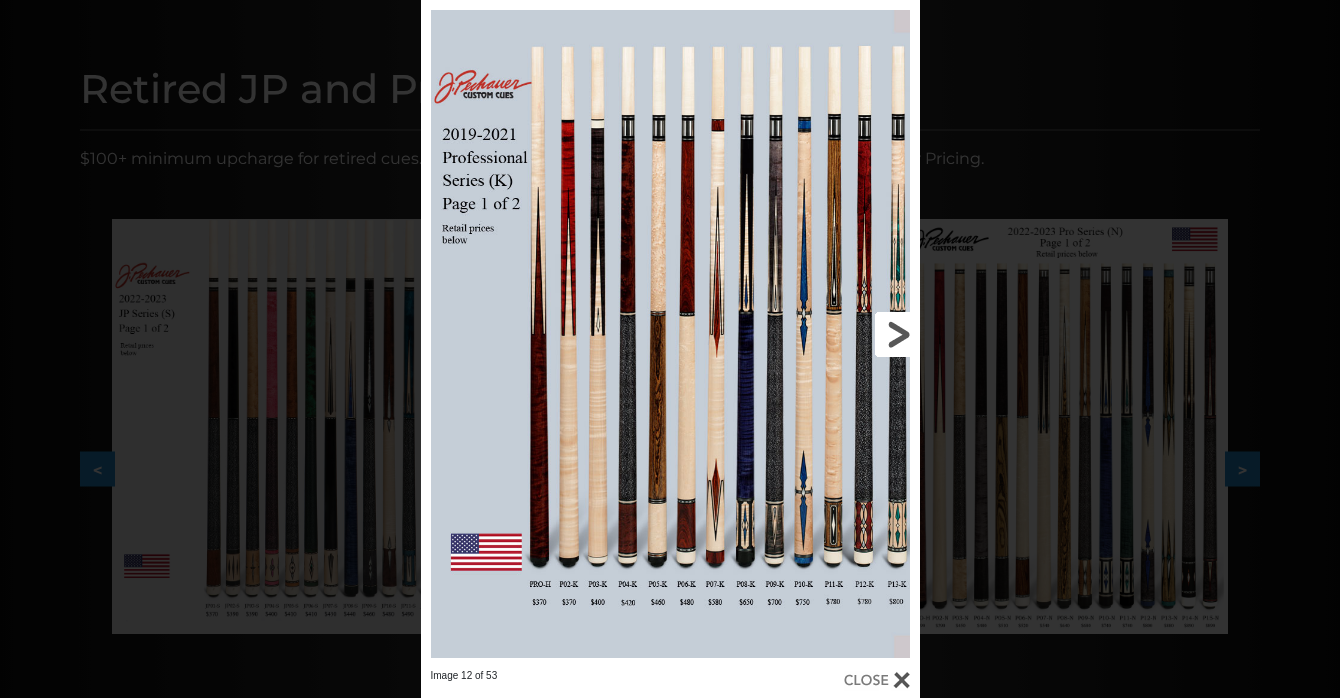 click at bounding box center (807, 334) 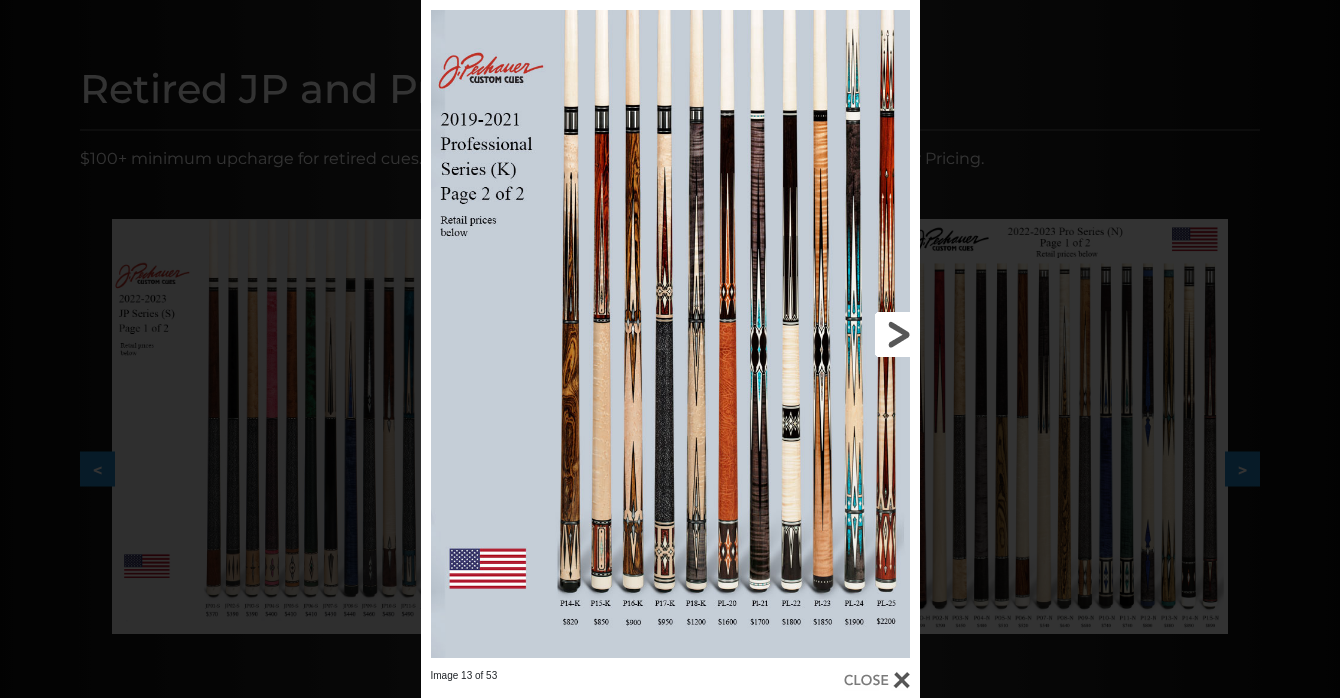 click at bounding box center (807, 334) 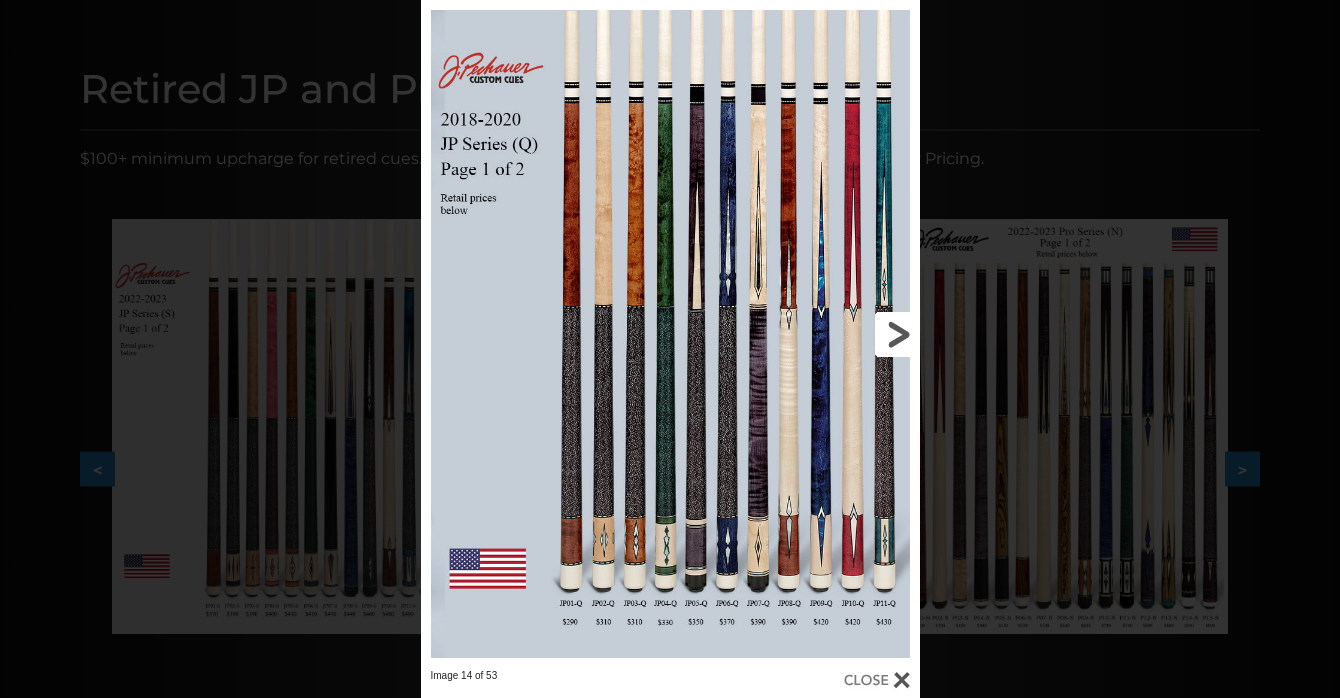 click at bounding box center (807, 334) 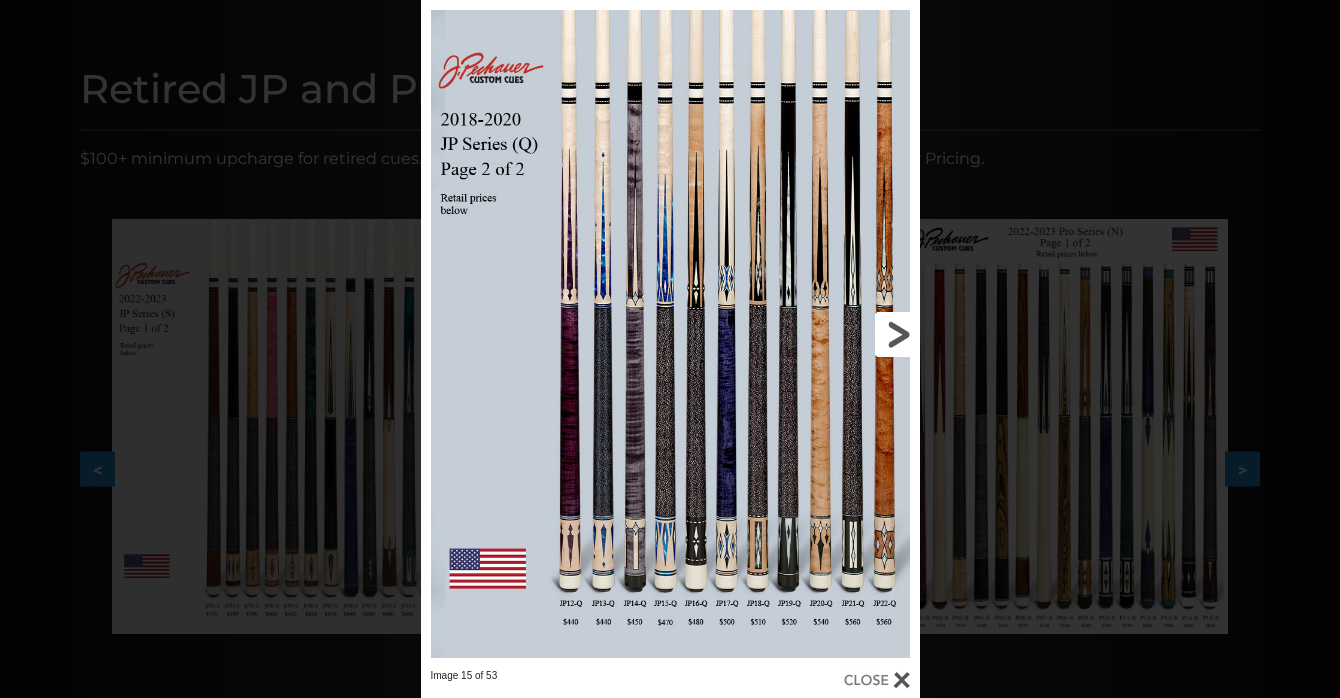 click at bounding box center [807, 334] 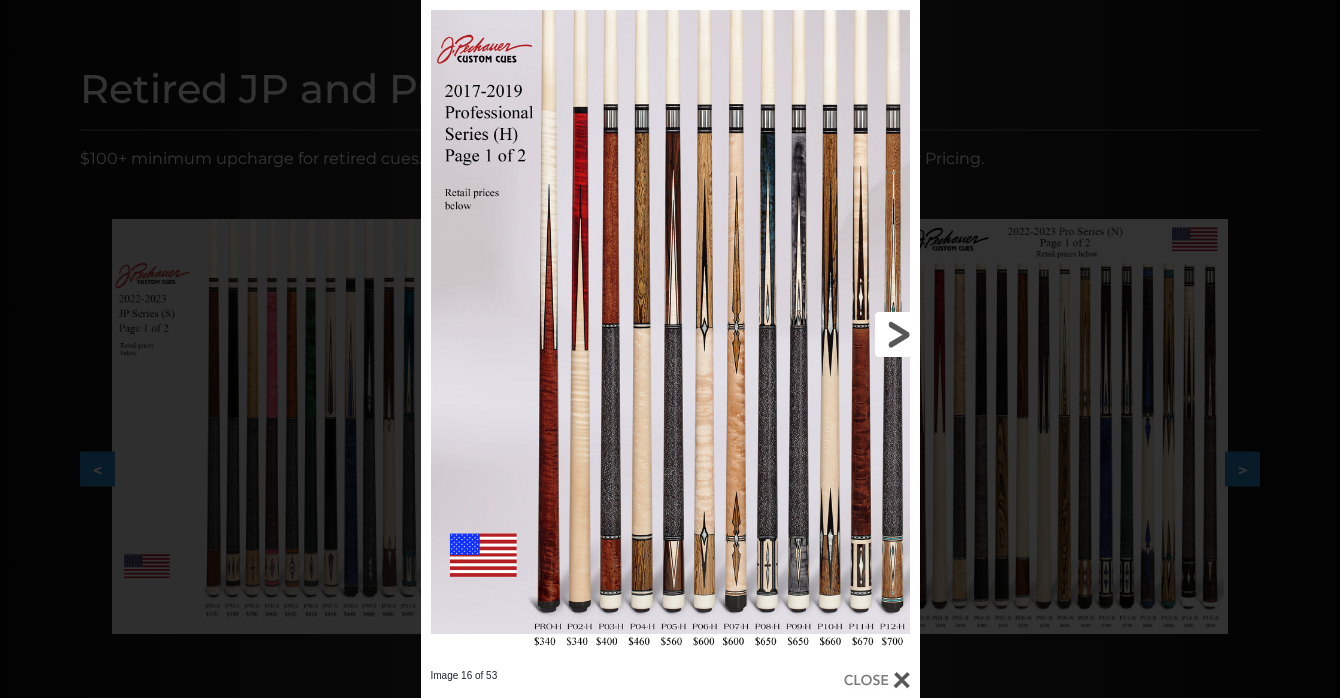 click at bounding box center [807, 334] 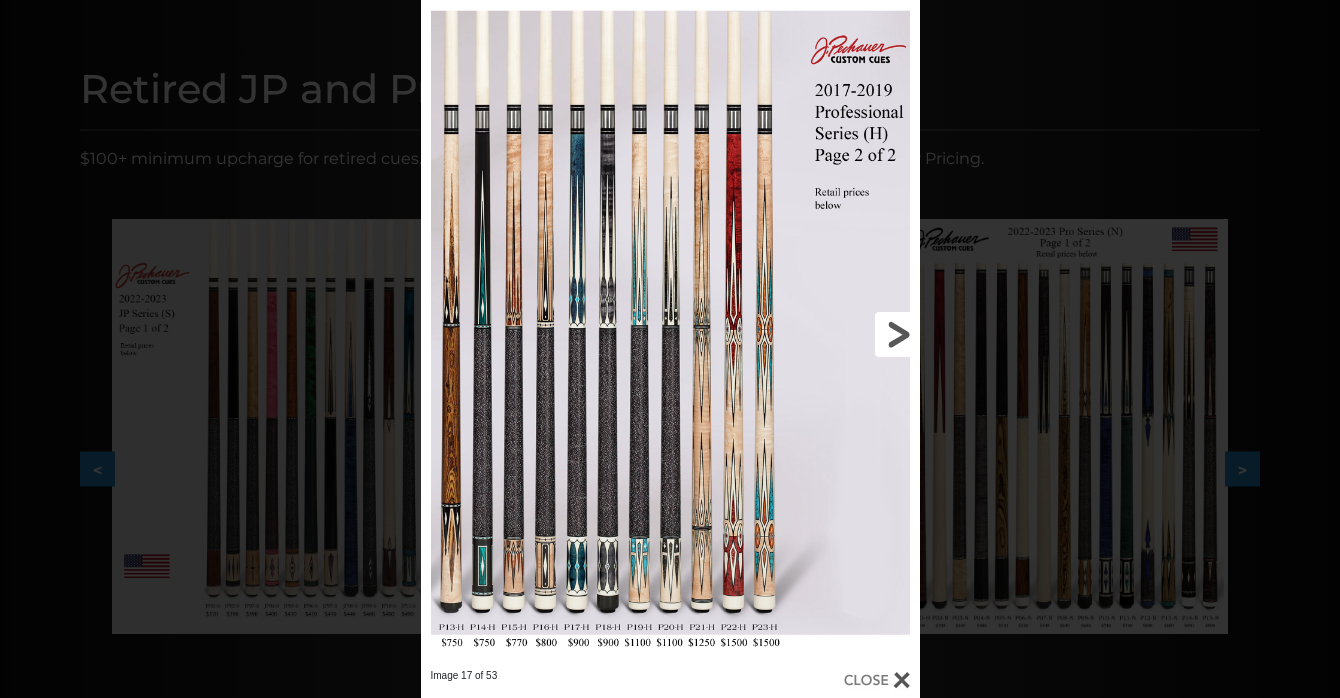 click at bounding box center (807, 334) 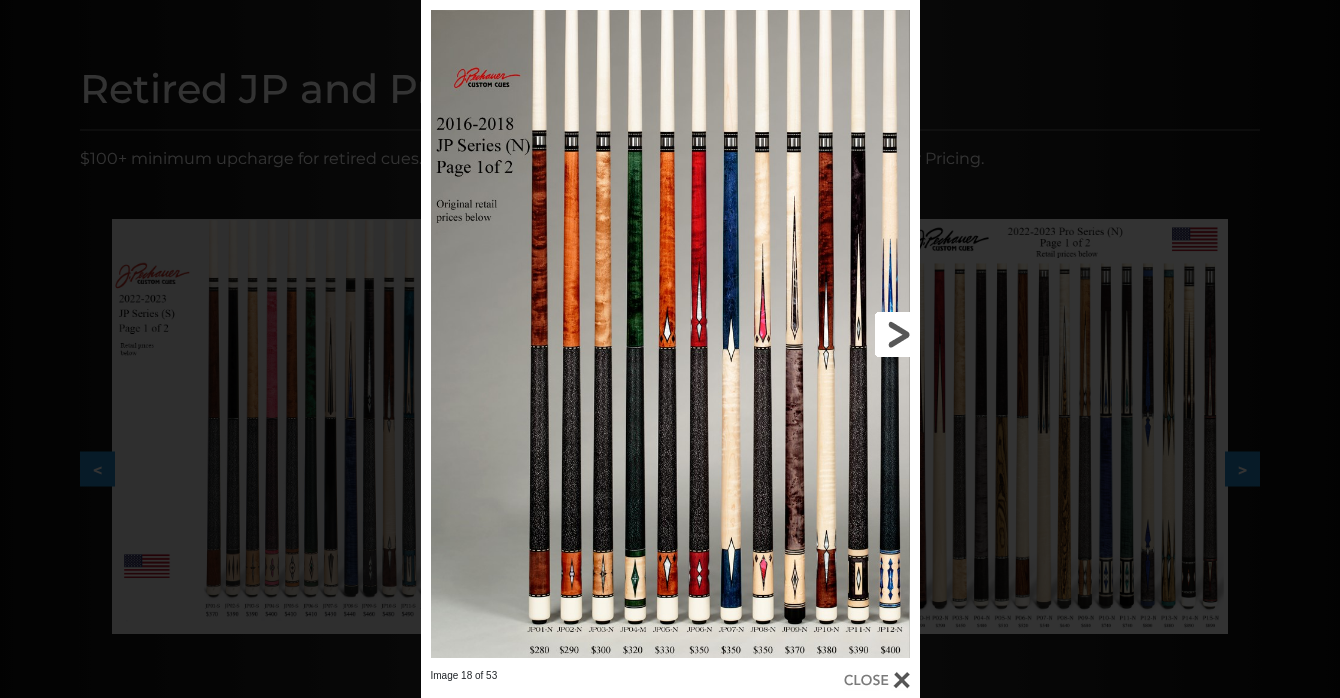 click at bounding box center (807, 334) 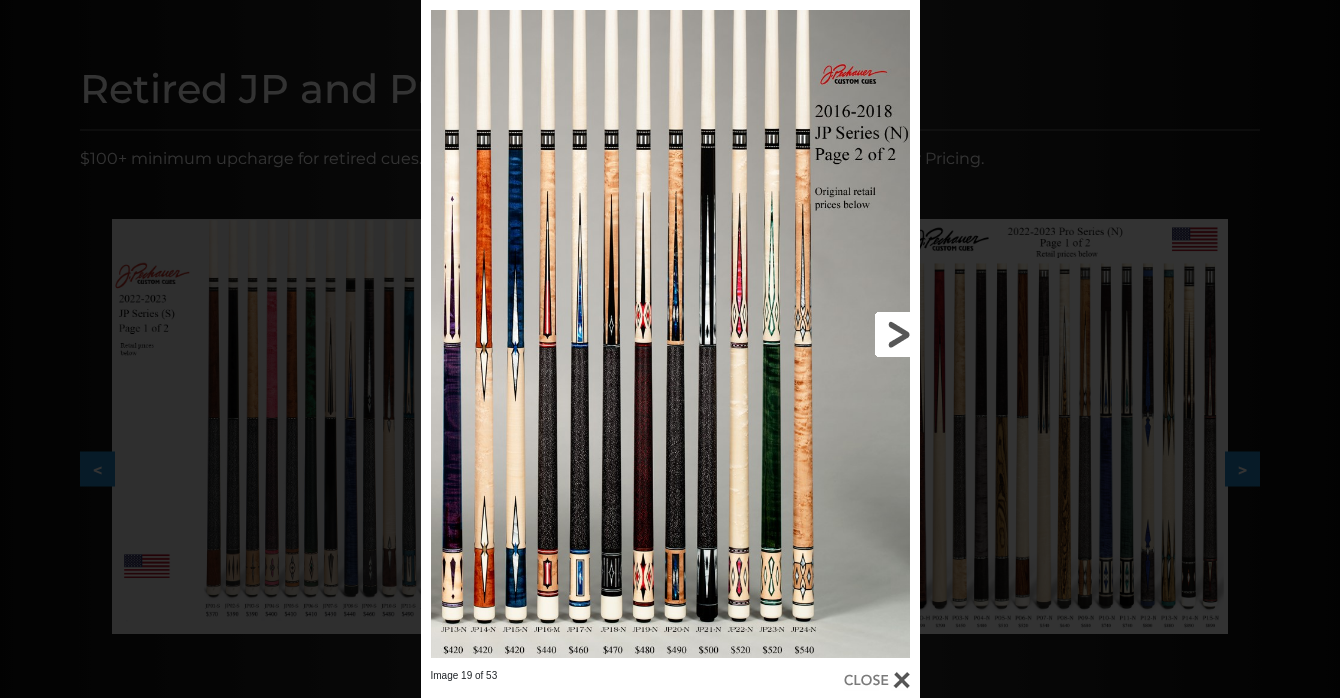 click at bounding box center [807, 334] 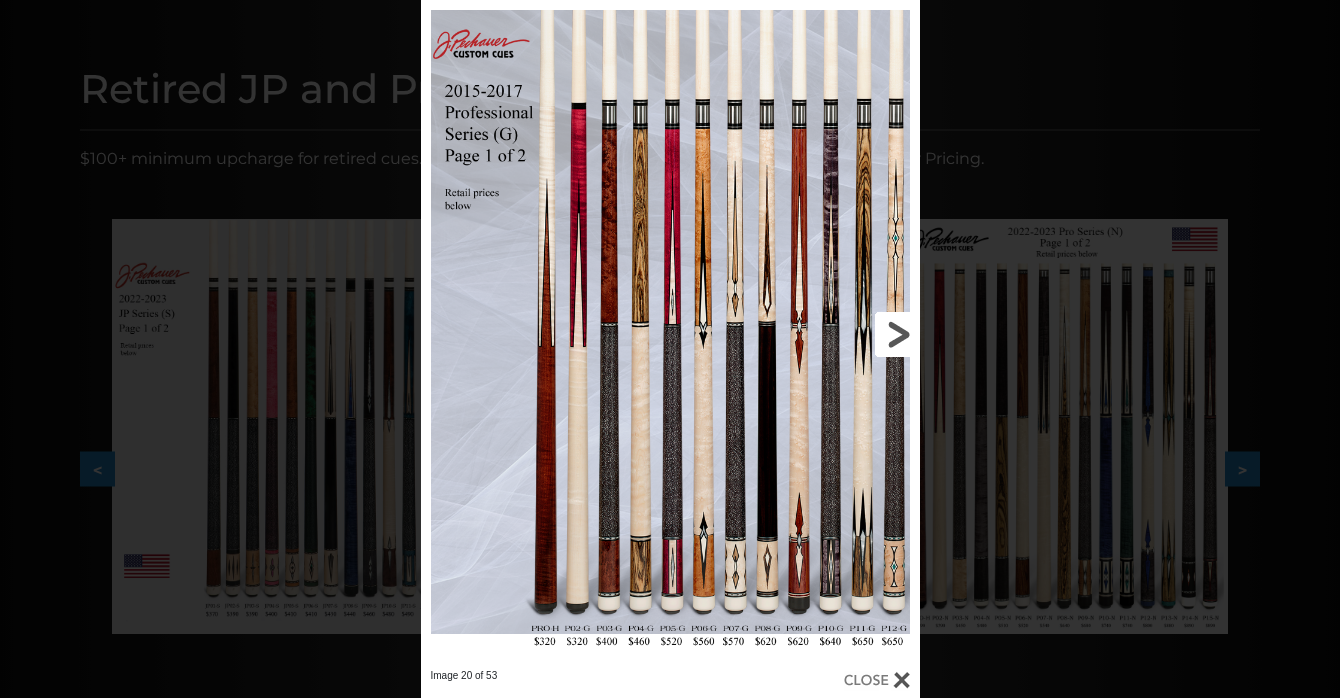 click at bounding box center [807, 334] 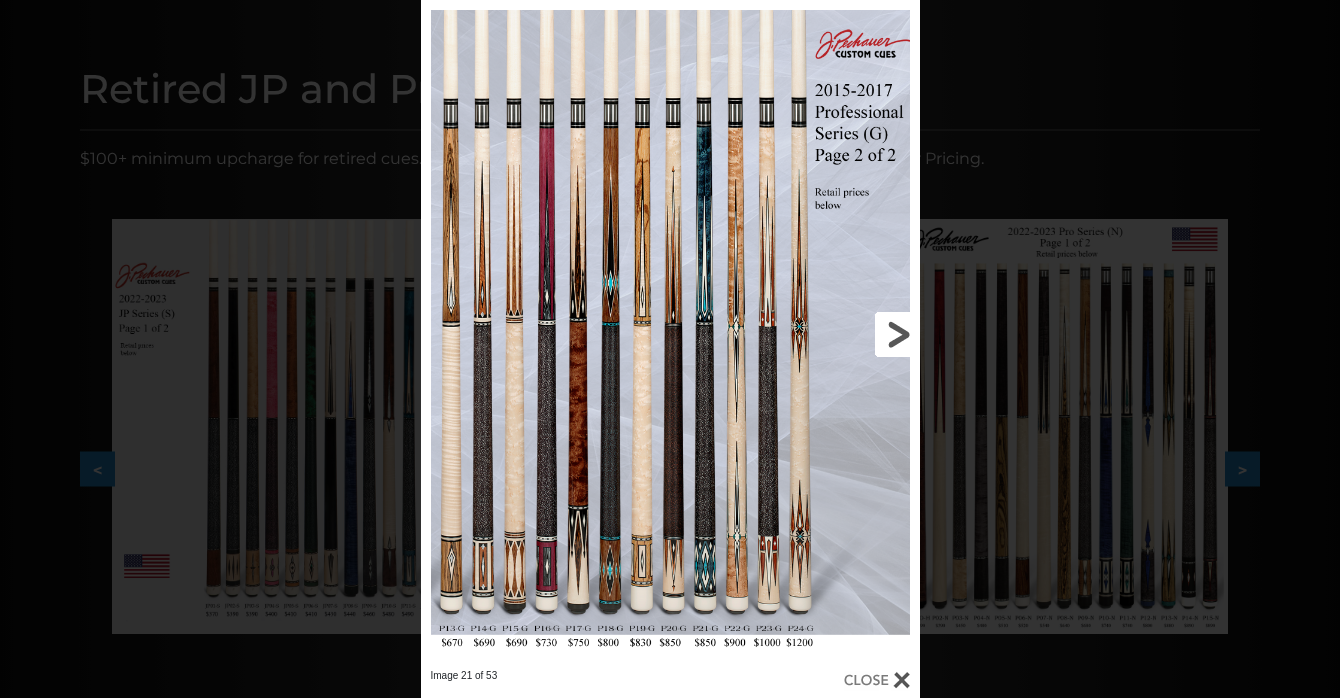 click at bounding box center [807, 334] 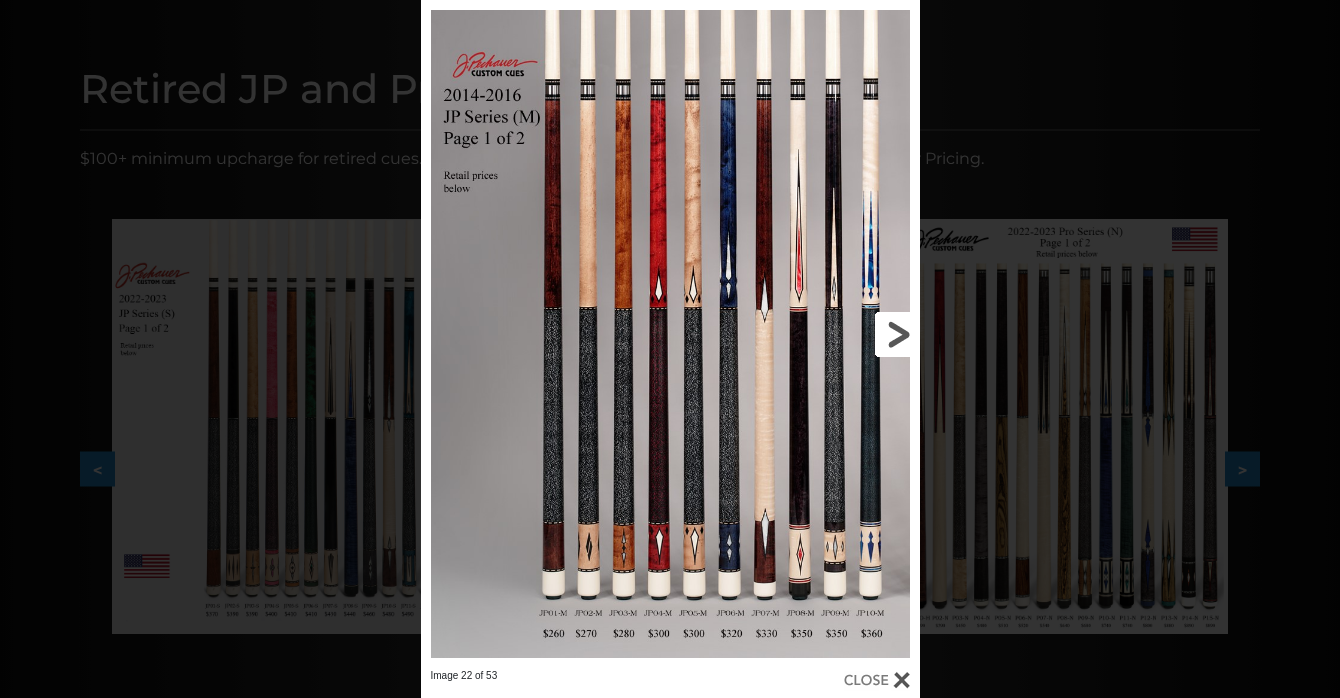click at bounding box center (807, 334) 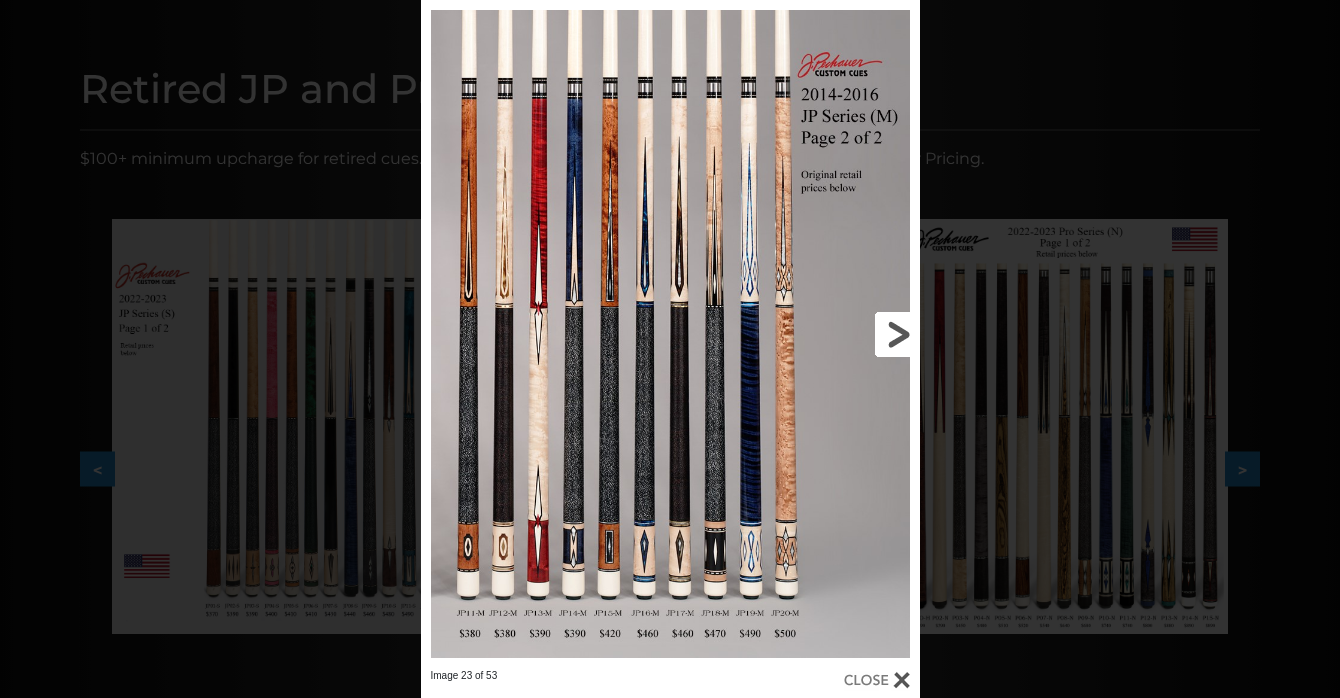 click at bounding box center [807, 334] 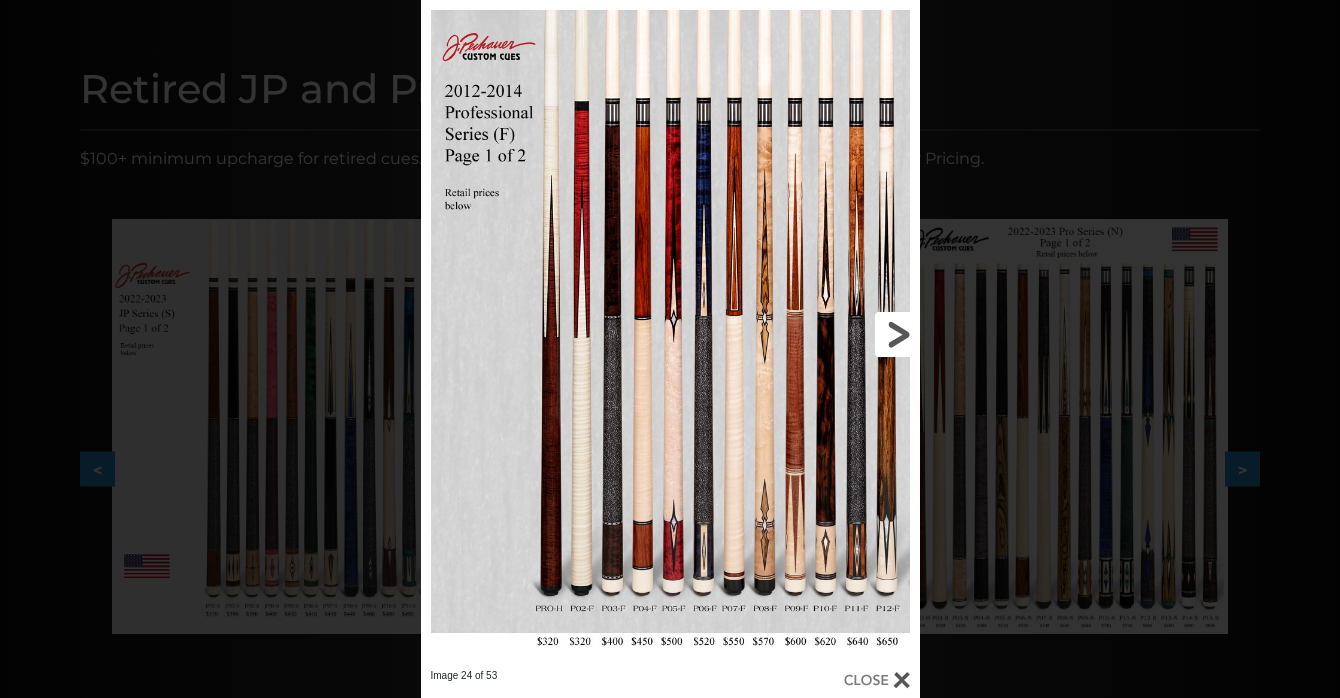 click at bounding box center (807, 334) 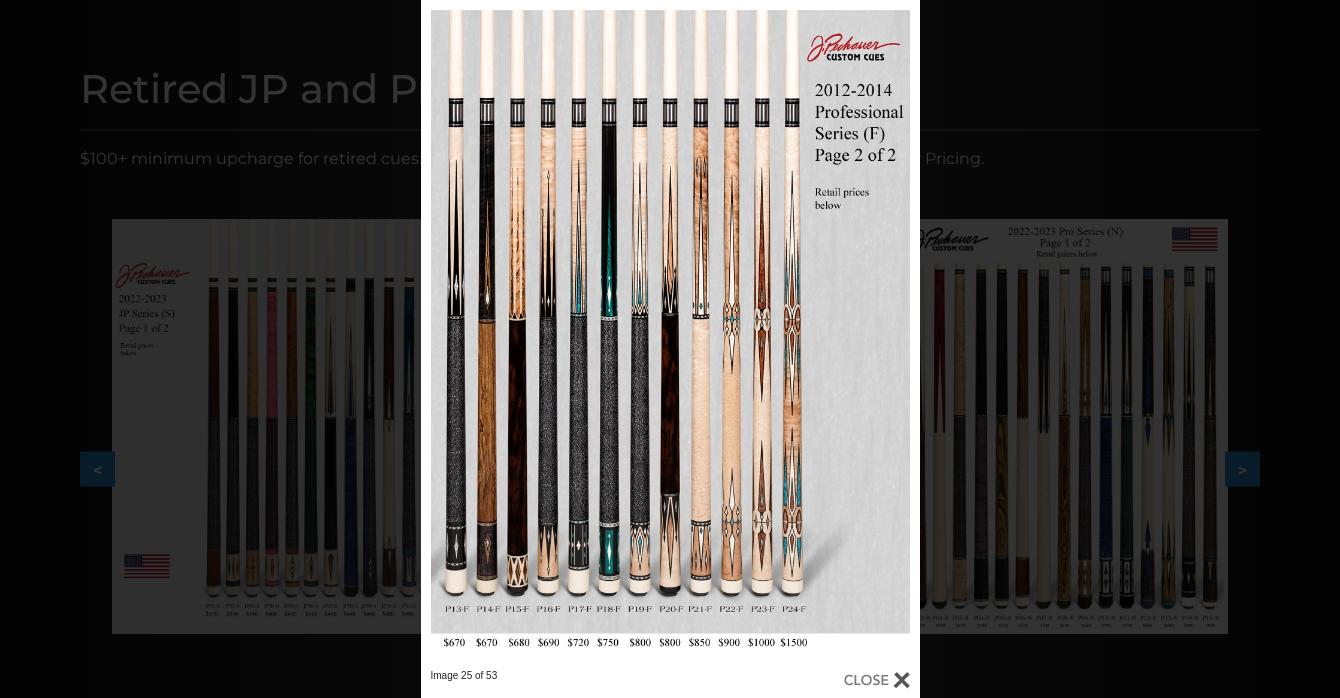 click on "Image 25 of 53" at bounding box center (670, 349) 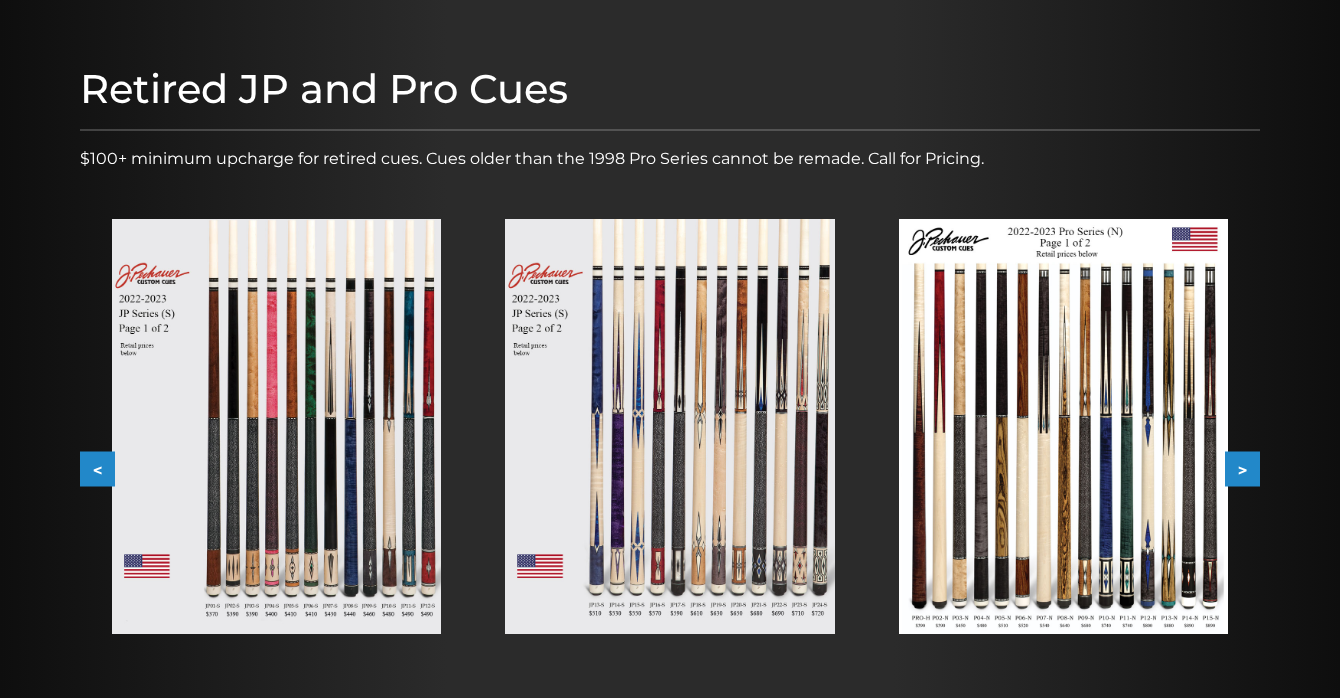 scroll, scrollTop: 0, scrollLeft: 0, axis: both 